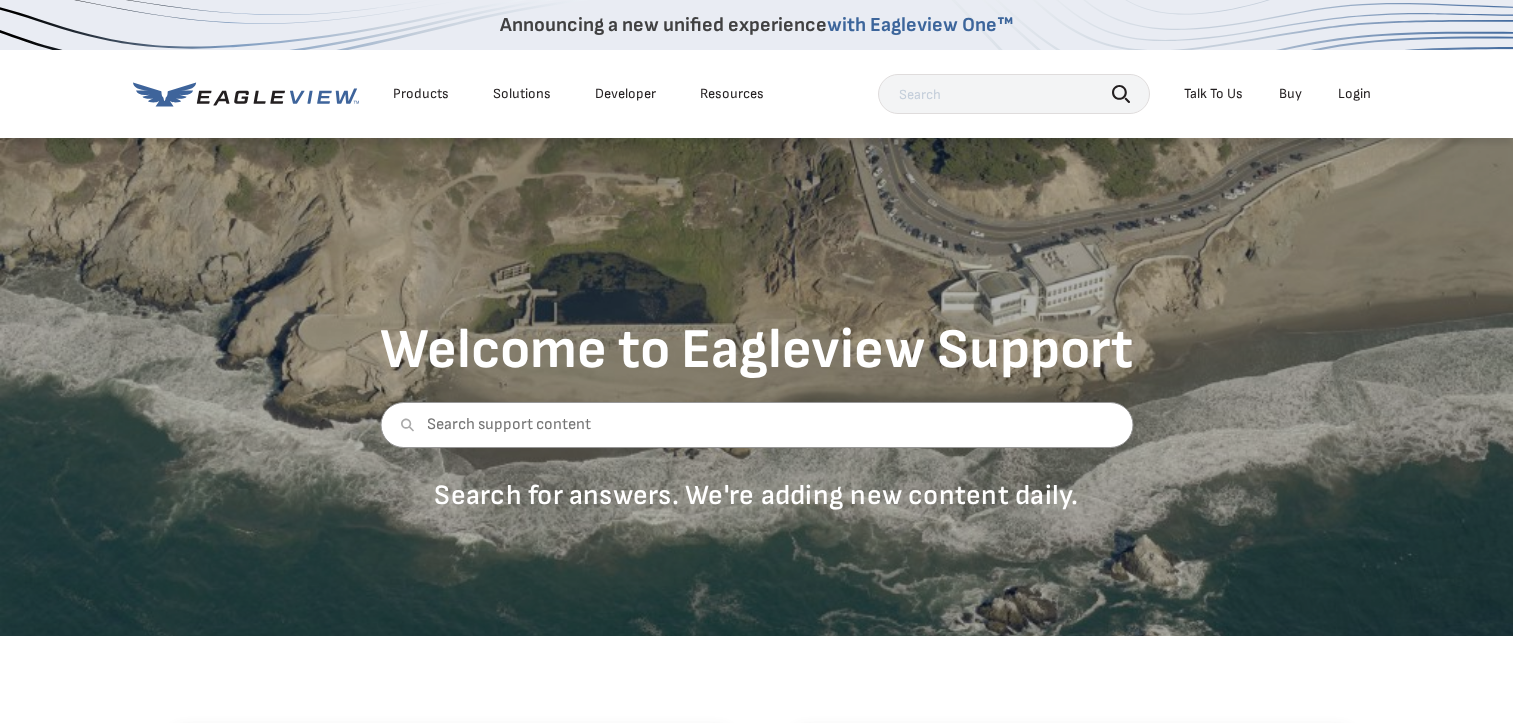 scroll, scrollTop: 0, scrollLeft: 0, axis: both 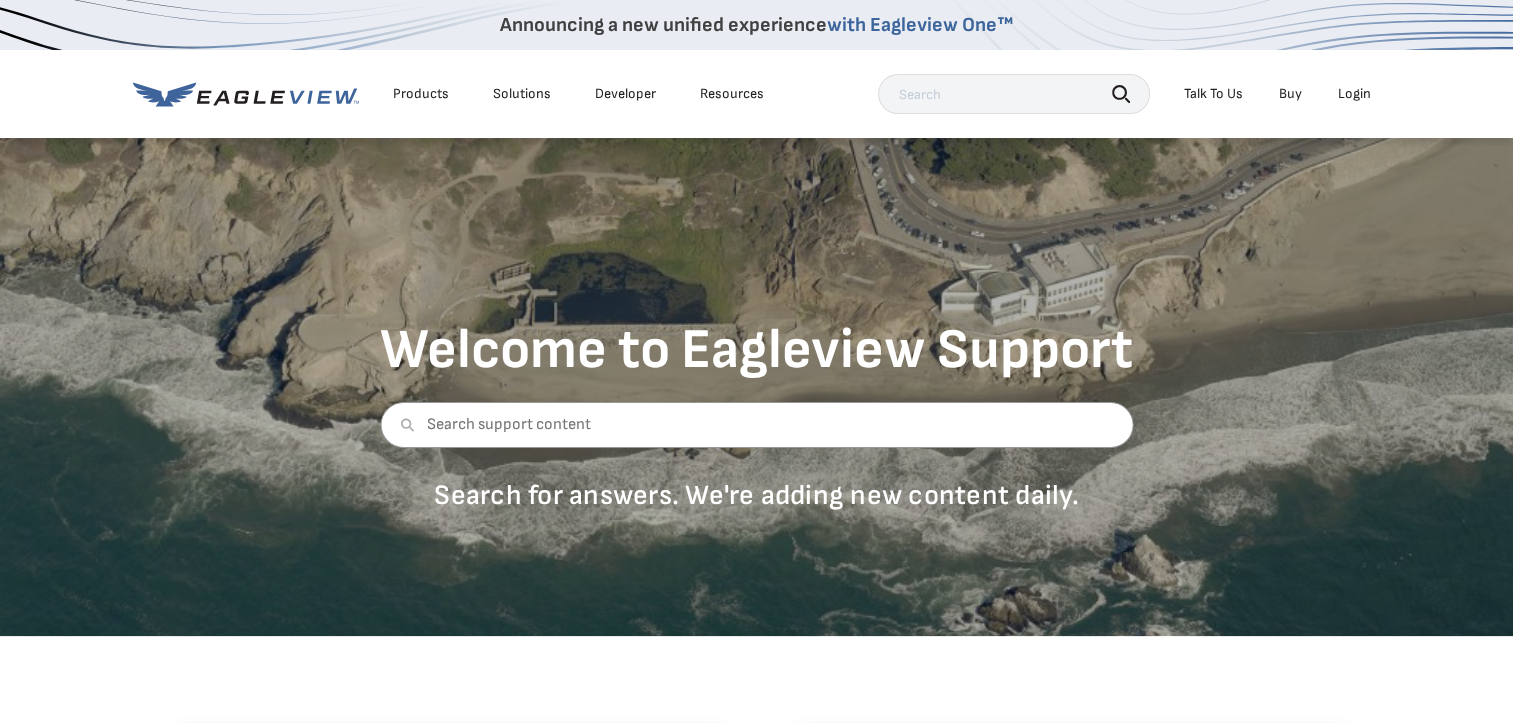 click on "Login" at bounding box center (1354, 94) 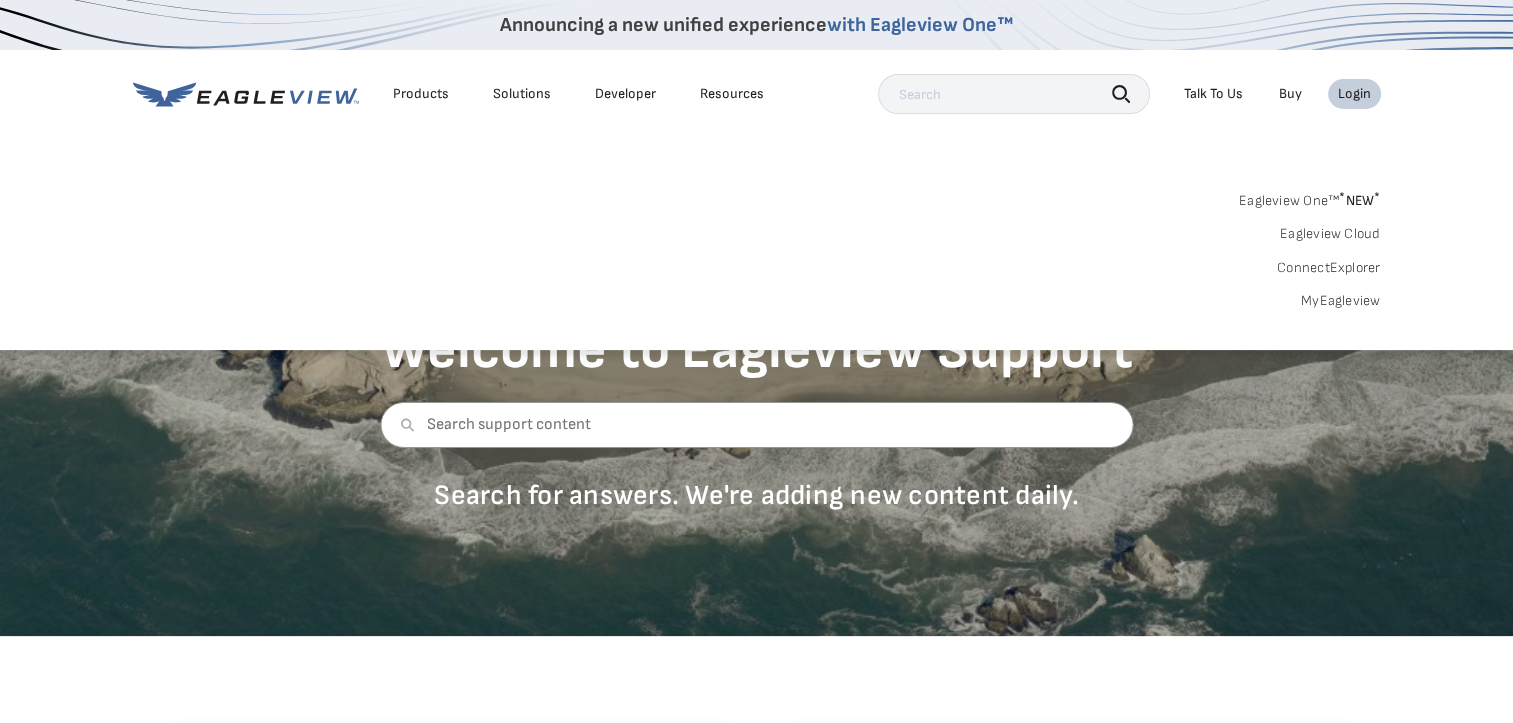 click on "MyEagleview" at bounding box center [1341, 301] 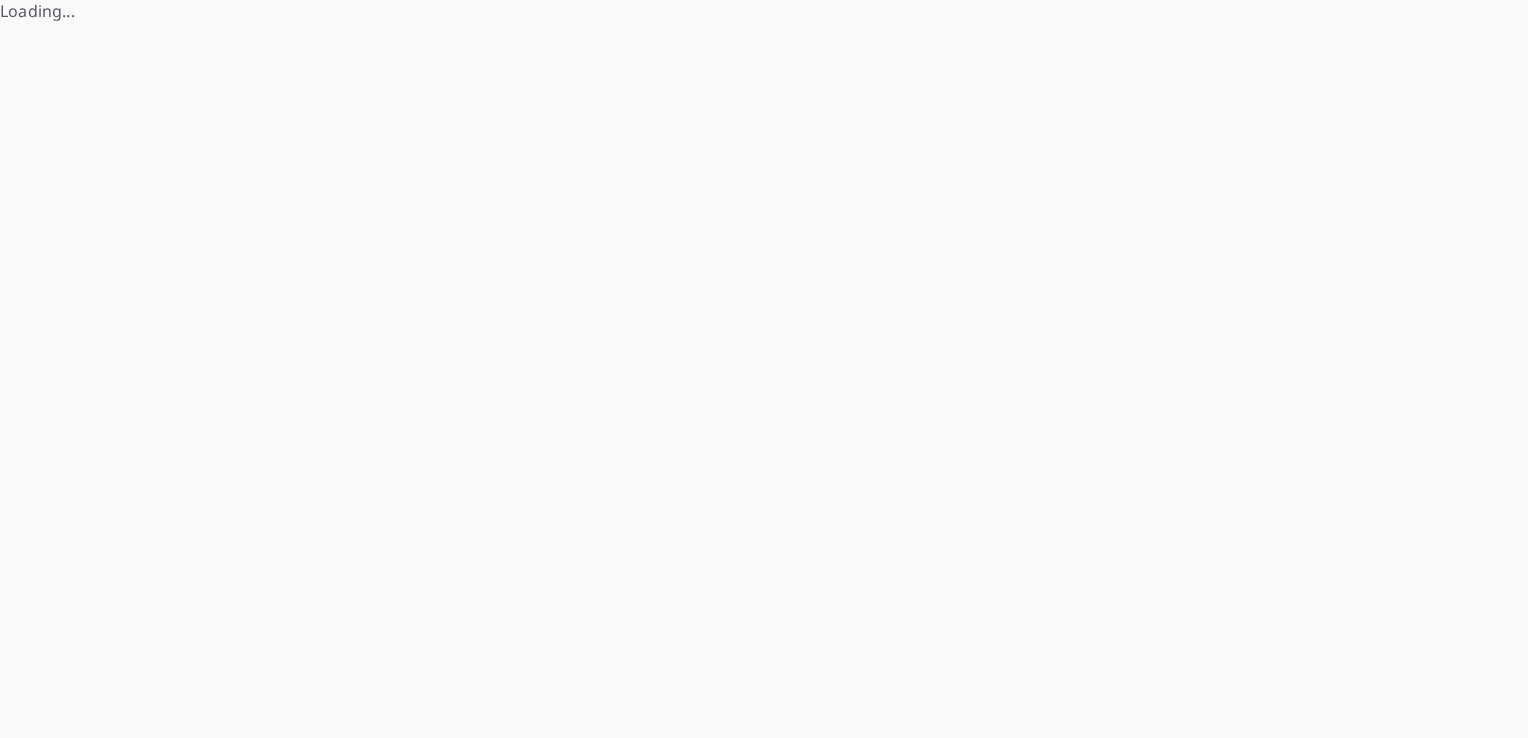 scroll, scrollTop: 0, scrollLeft: 0, axis: both 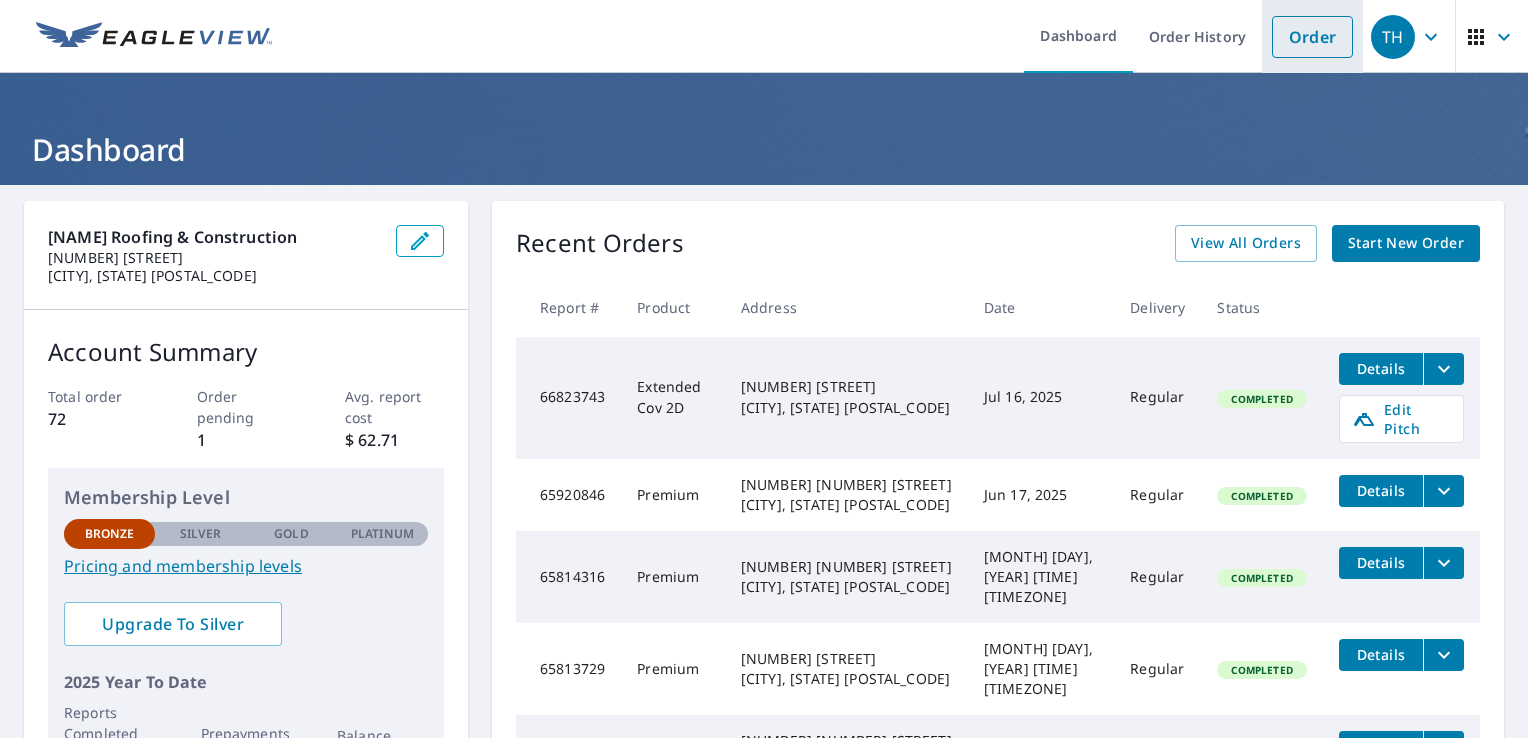 click on "Order" at bounding box center (1312, 37) 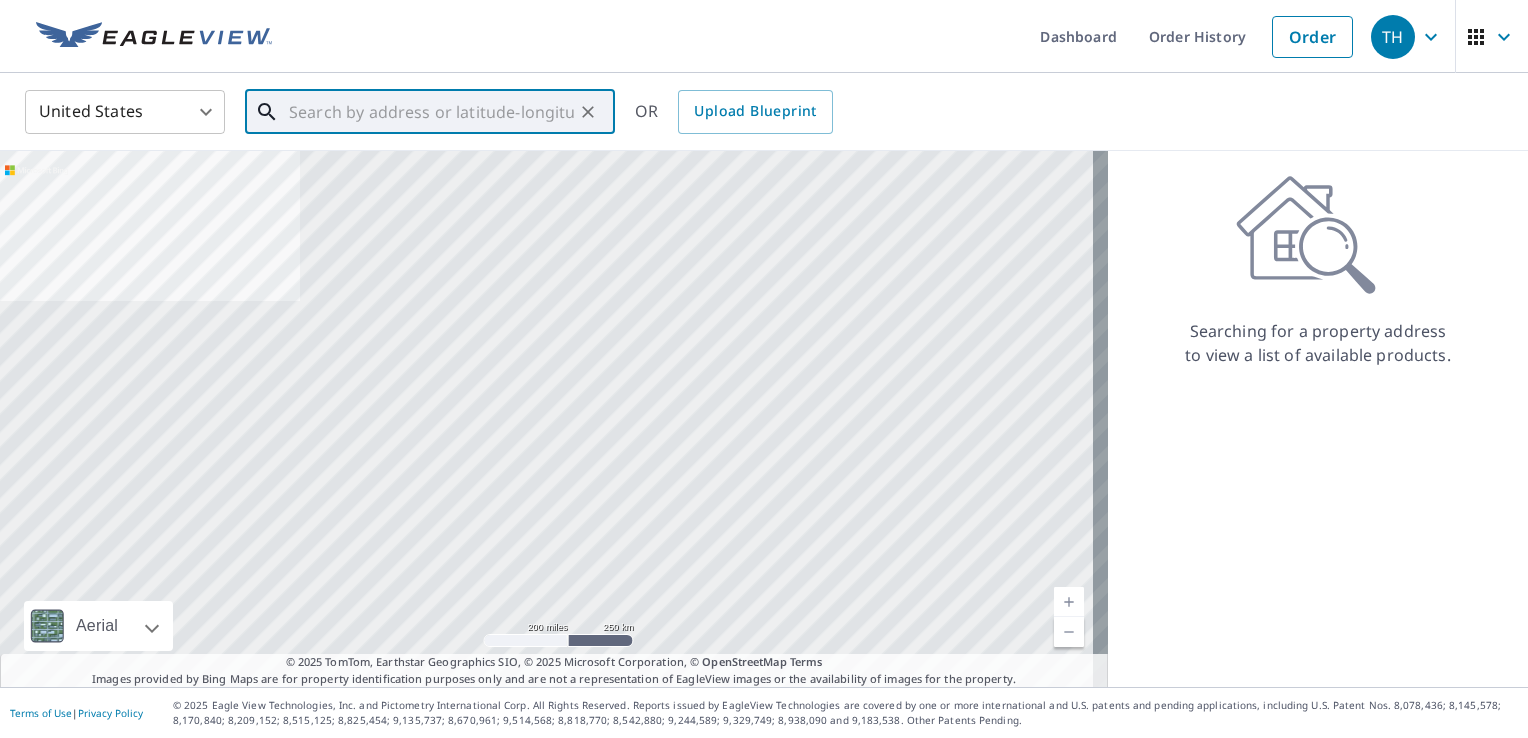 click at bounding box center [431, 112] 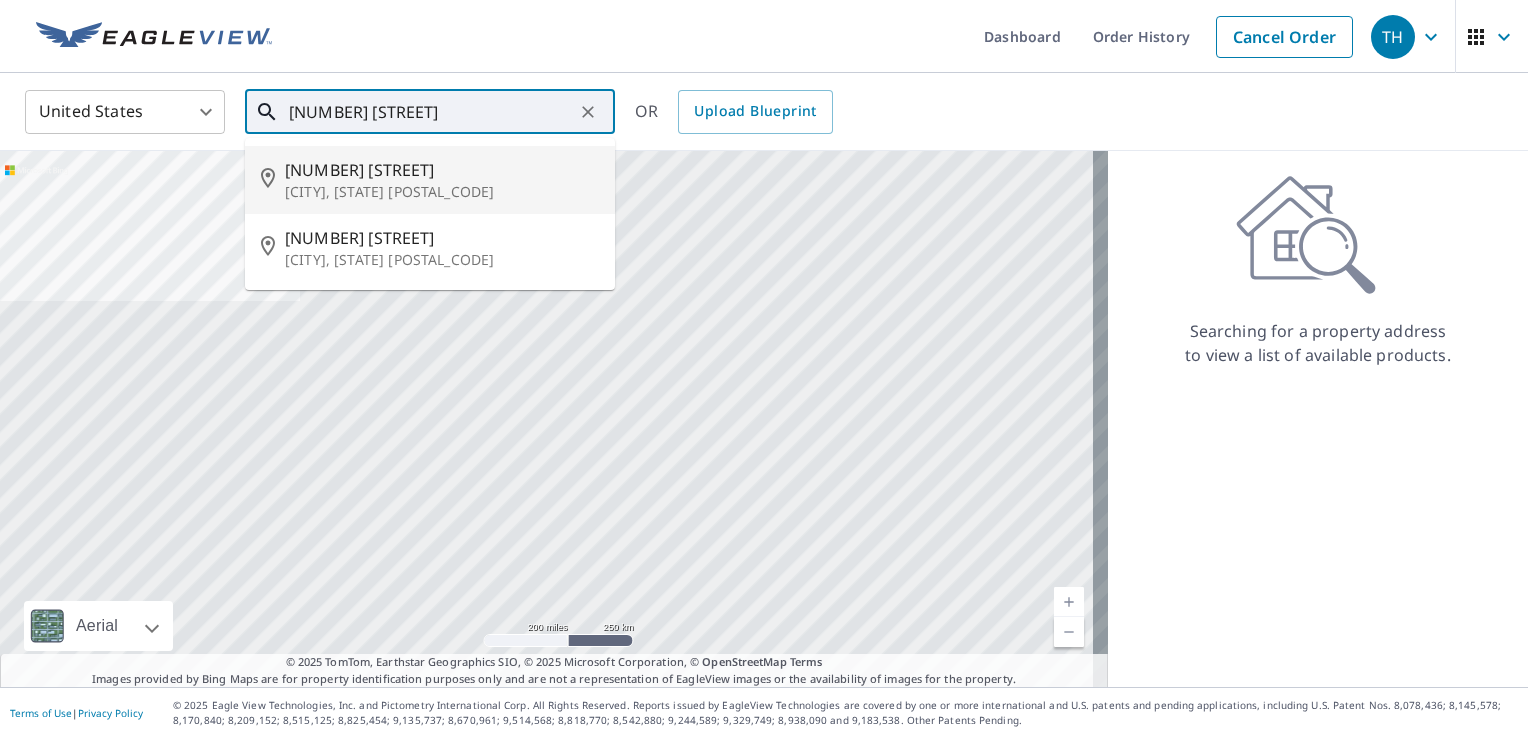 click on "[NUMBER] [STREET]" at bounding box center [442, 170] 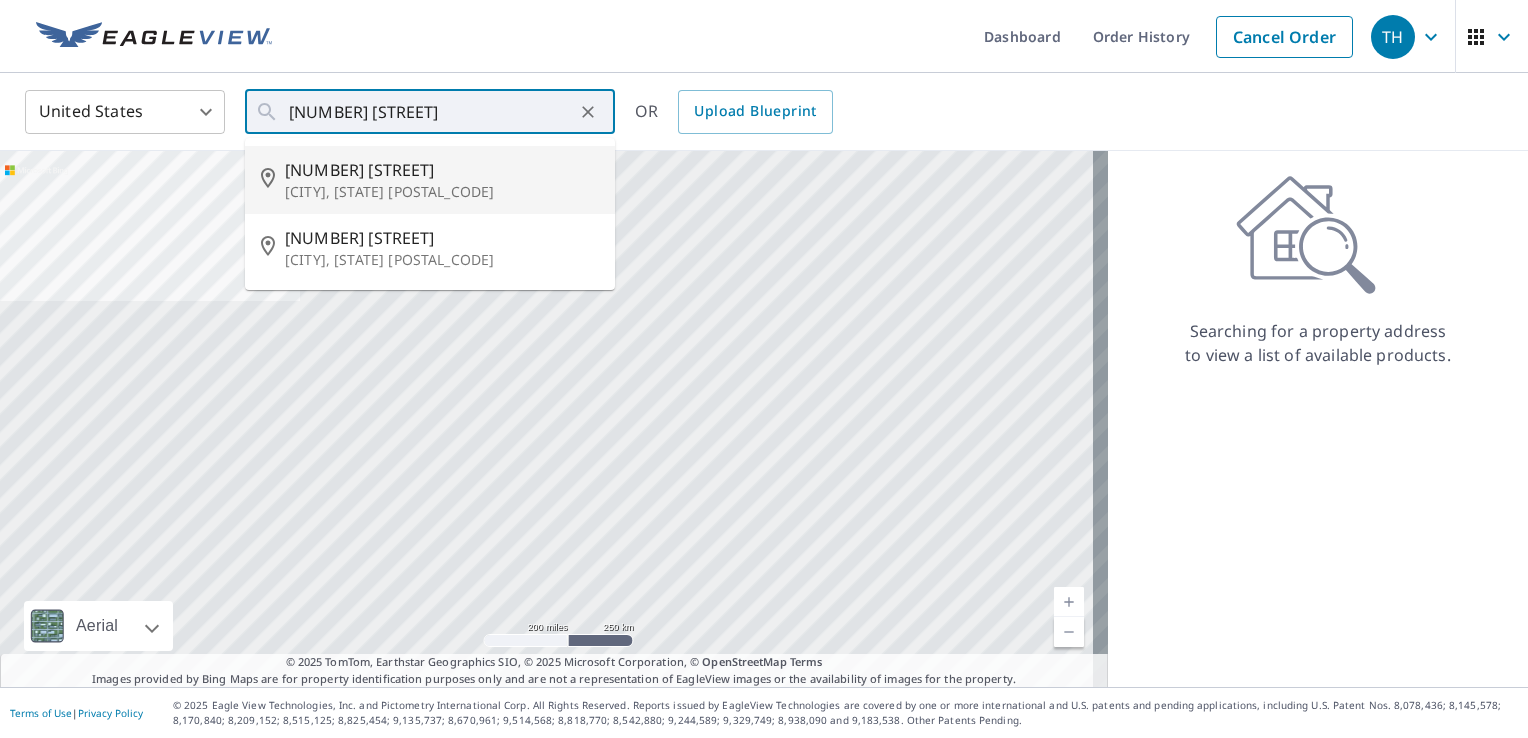 type on "[NUMBER] [STREET] [CITY], [STATE] [POSTAL_CODE]" 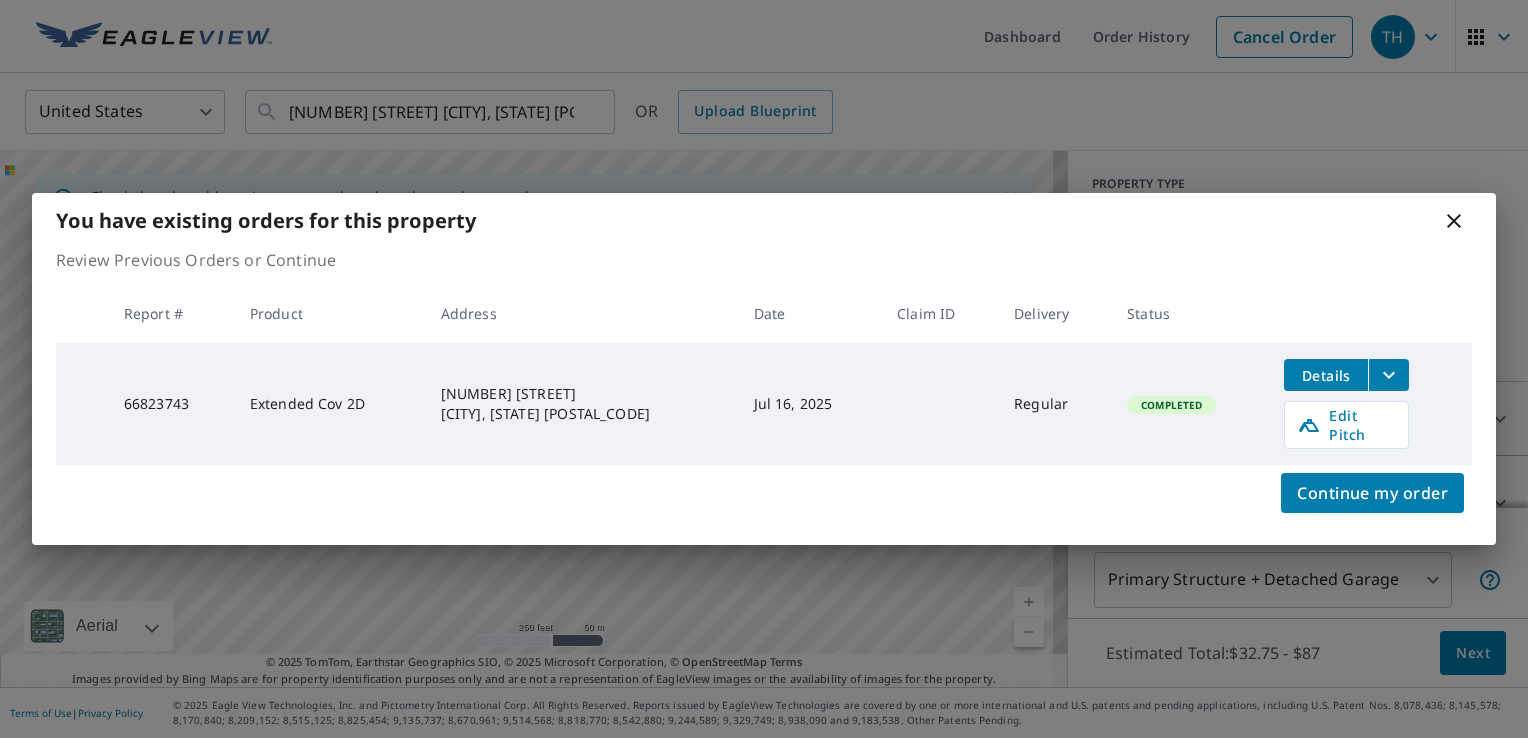 click 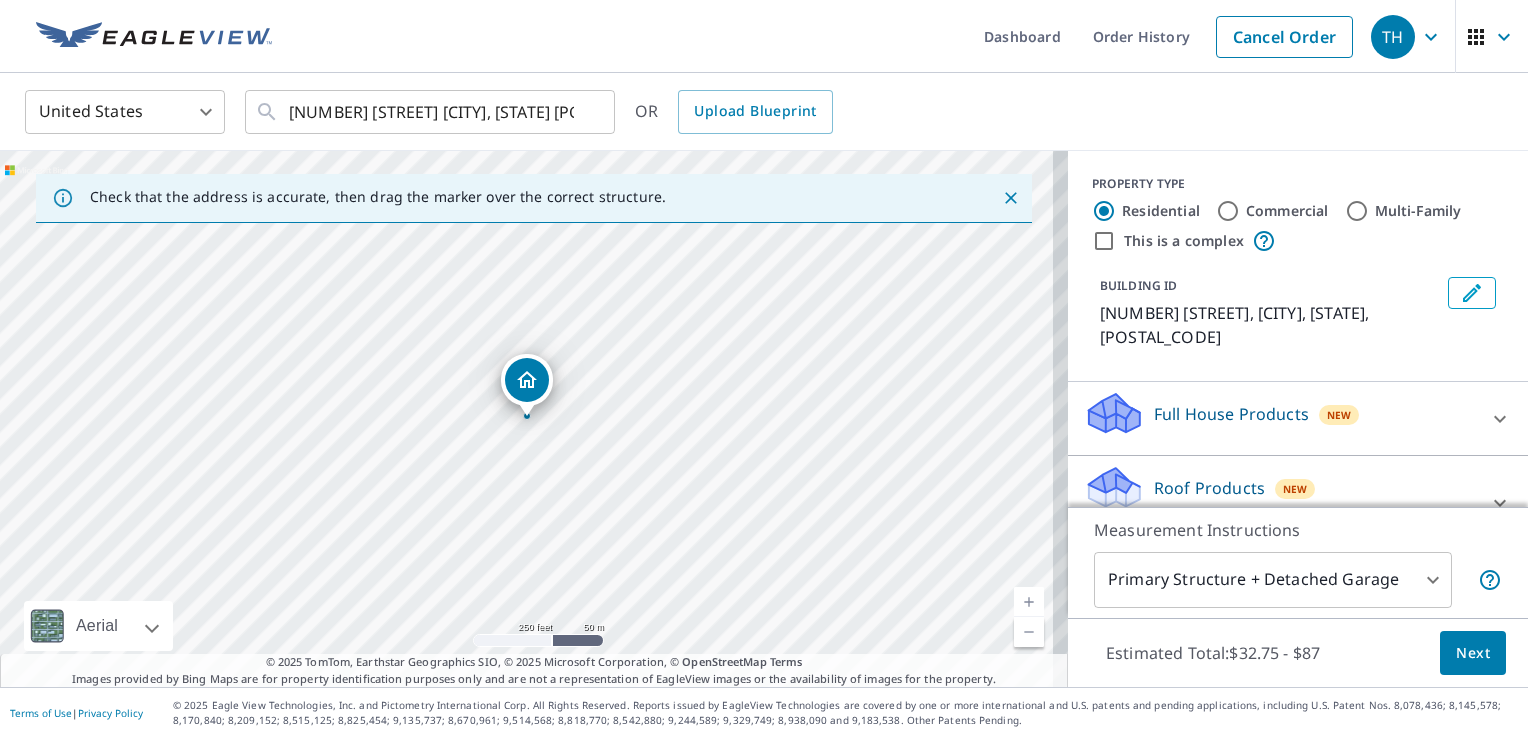 click at bounding box center (1029, 602) 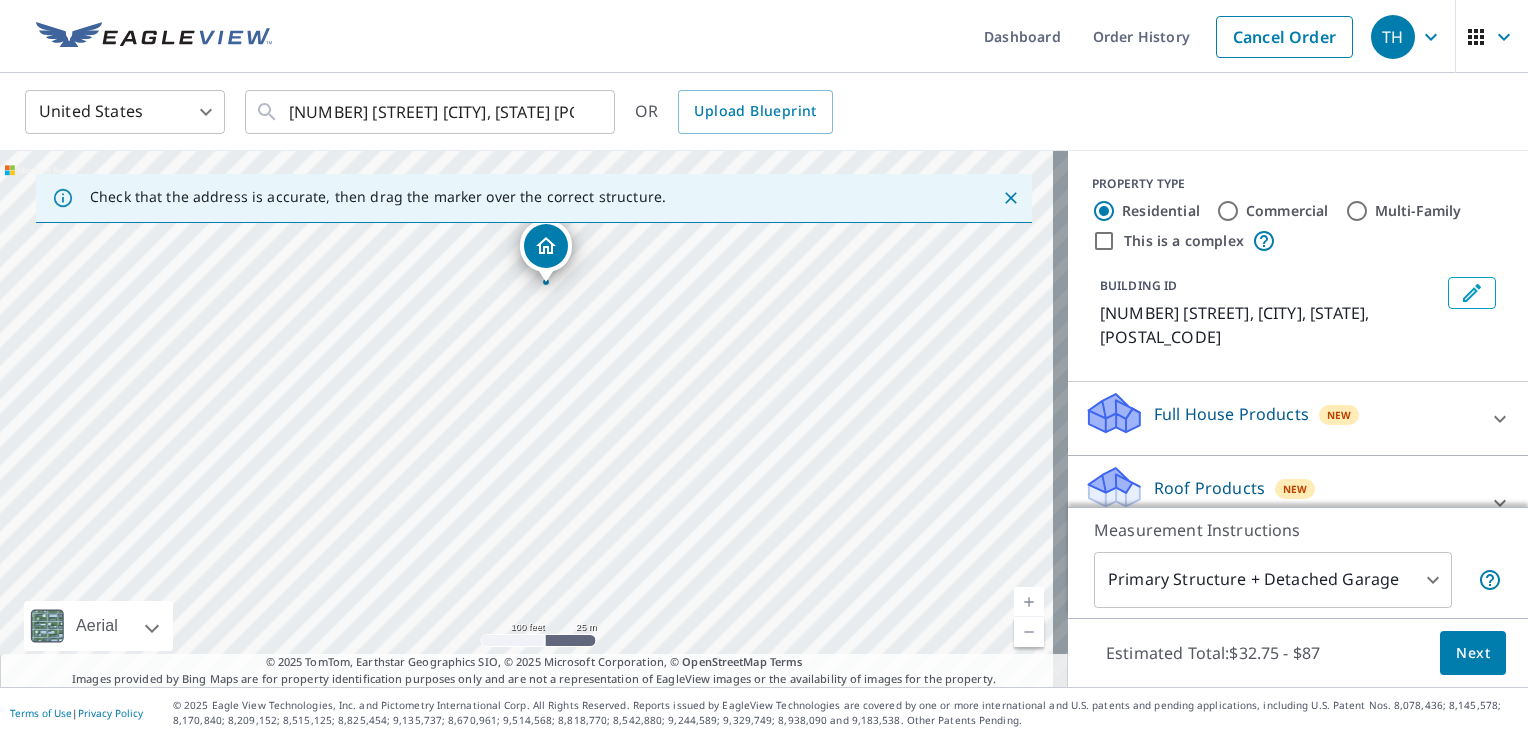 drag, startPoint x: 745, startPoint y: 494, endPoint x: 764, endPoint y: 362, distance: 133.36041 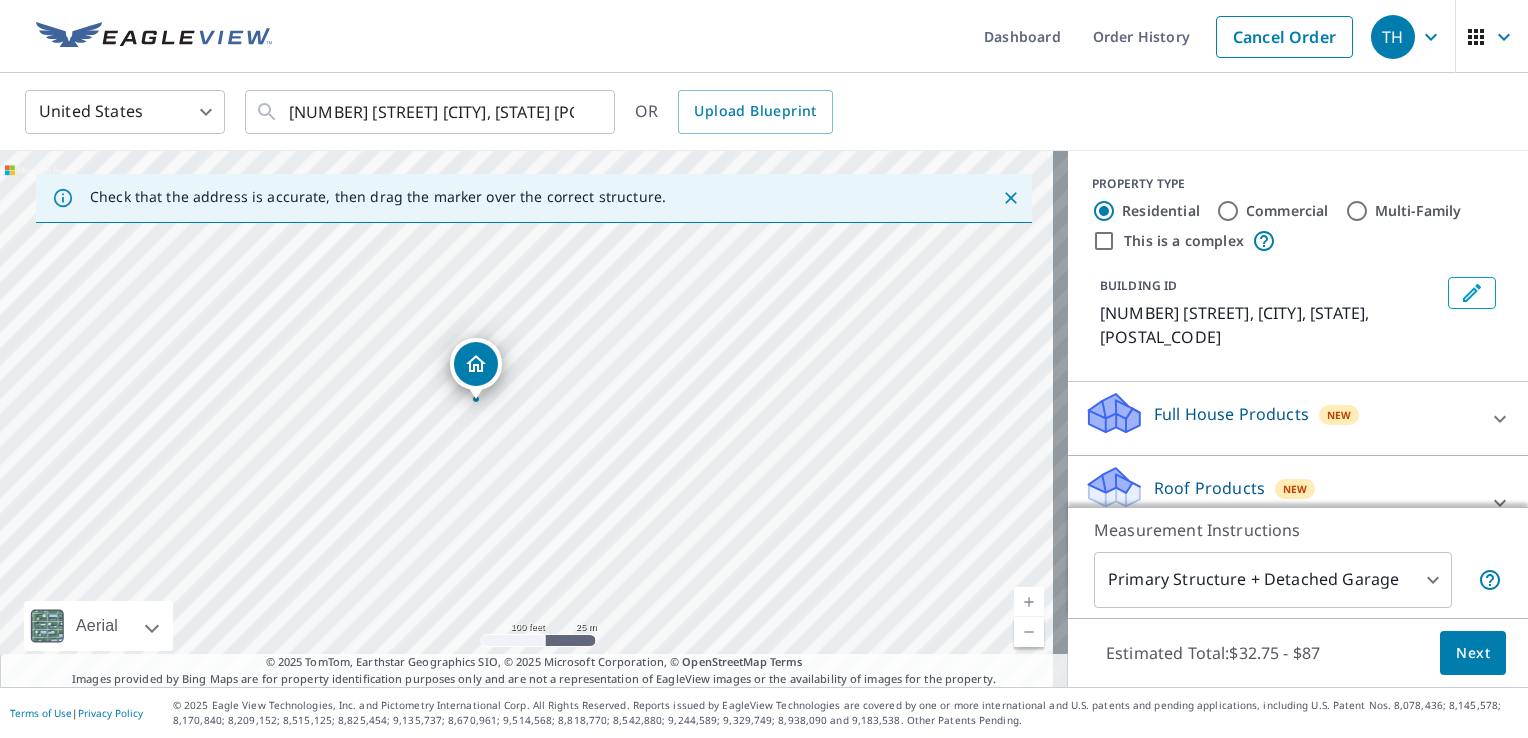 drag, startPoint x: 537, startPoint y: 257, endPoint x: 467, endPoint y: 373, distance: 135.48431 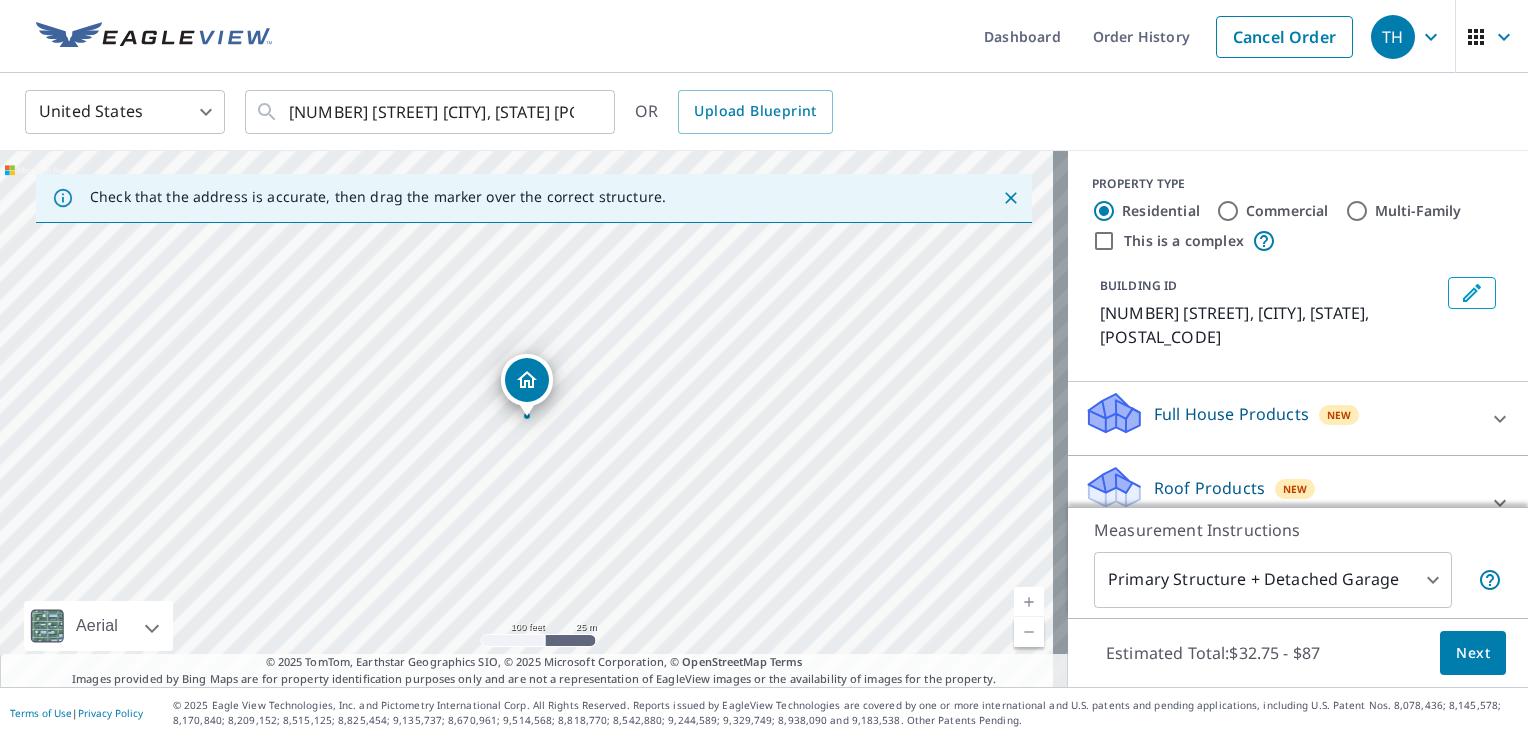 click on "Next" at bounding box center [1473, 653] 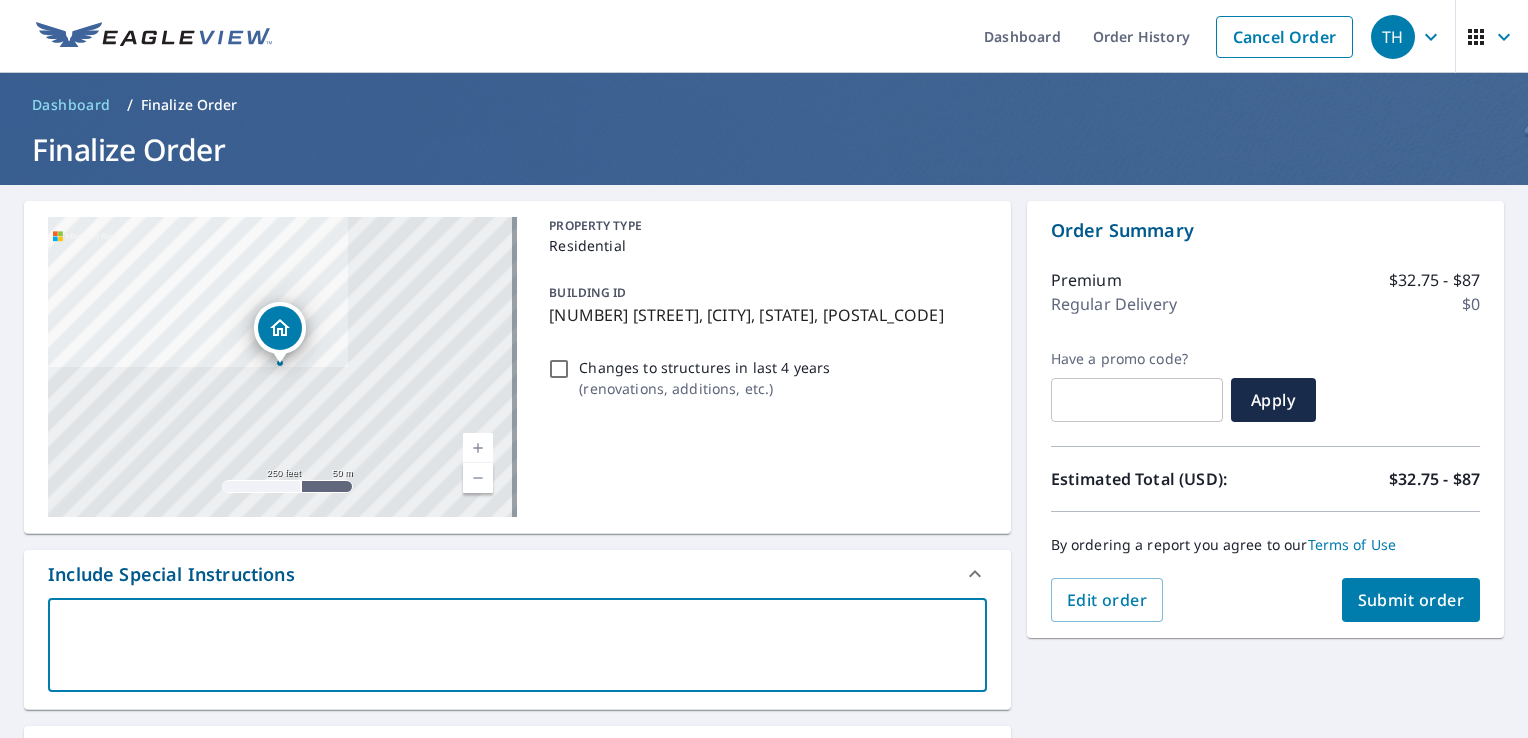 click at bounding box center (517, 645) 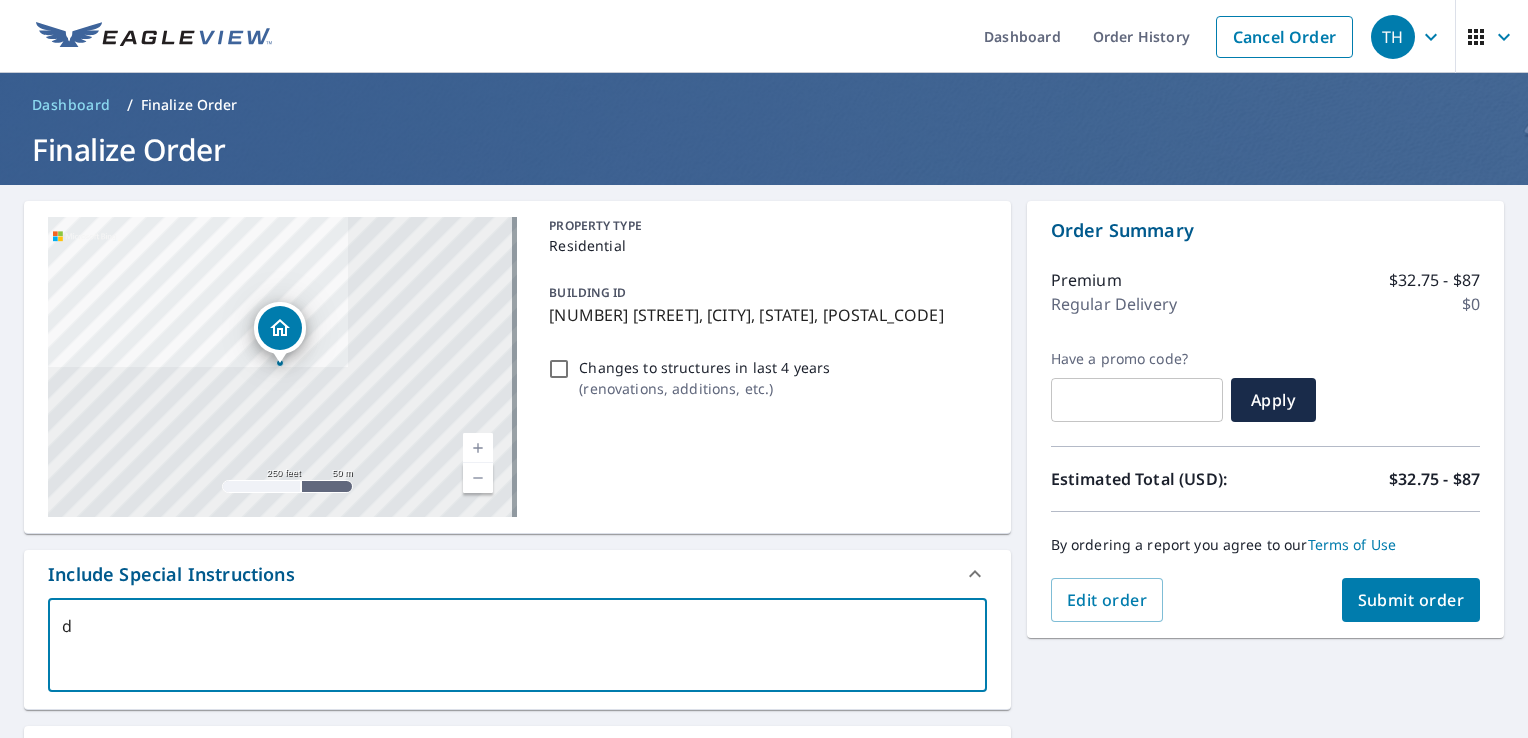 type on "dw" 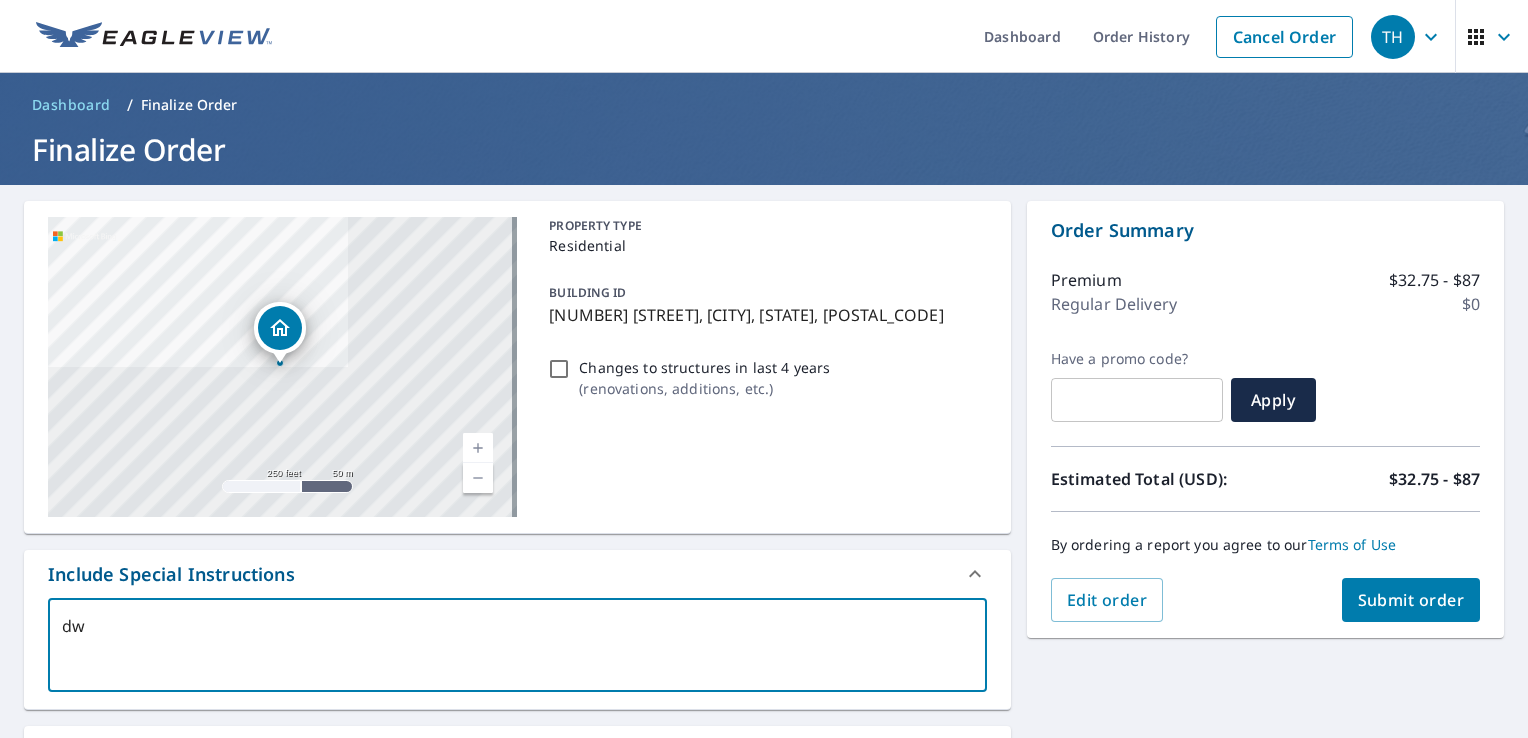 type on "dwe" 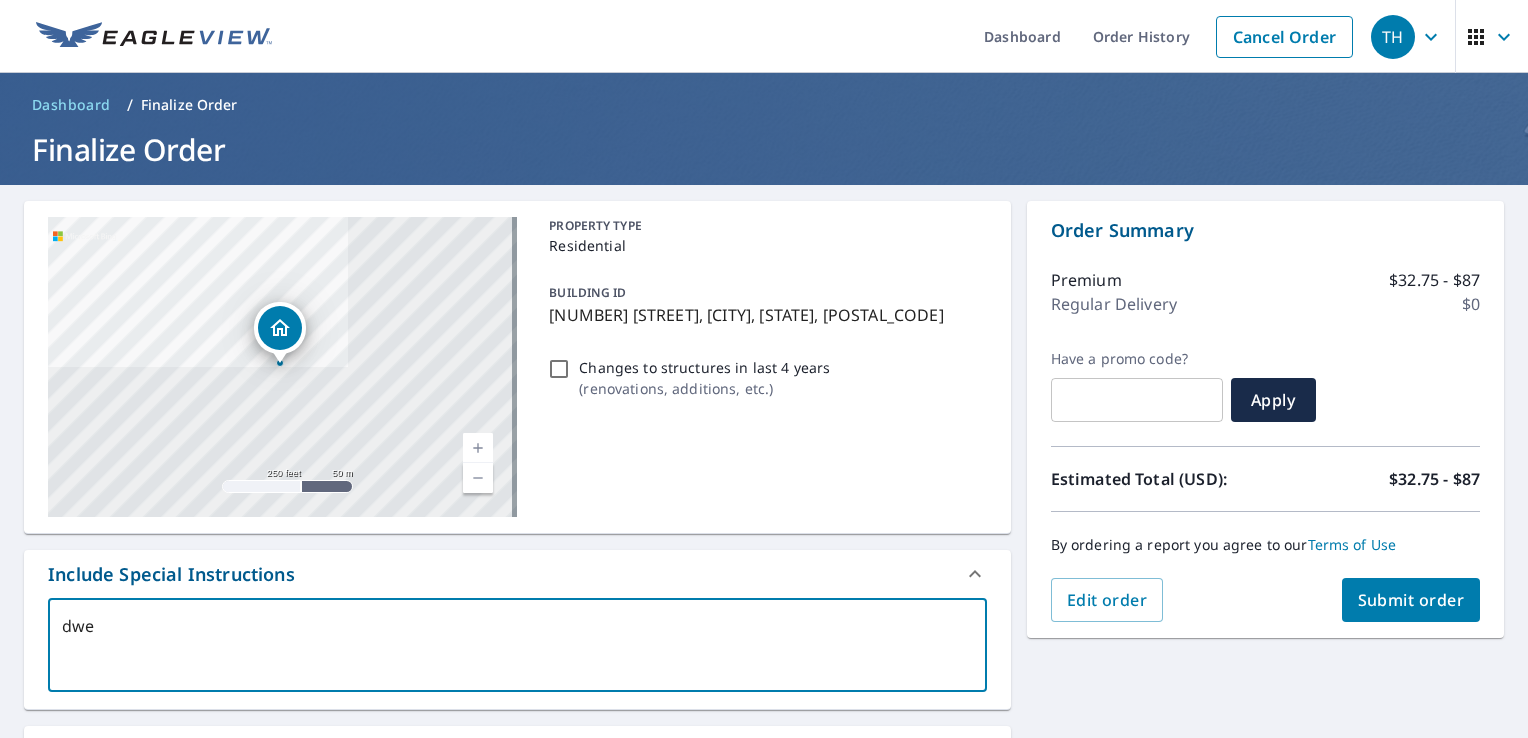 type on "dwel" 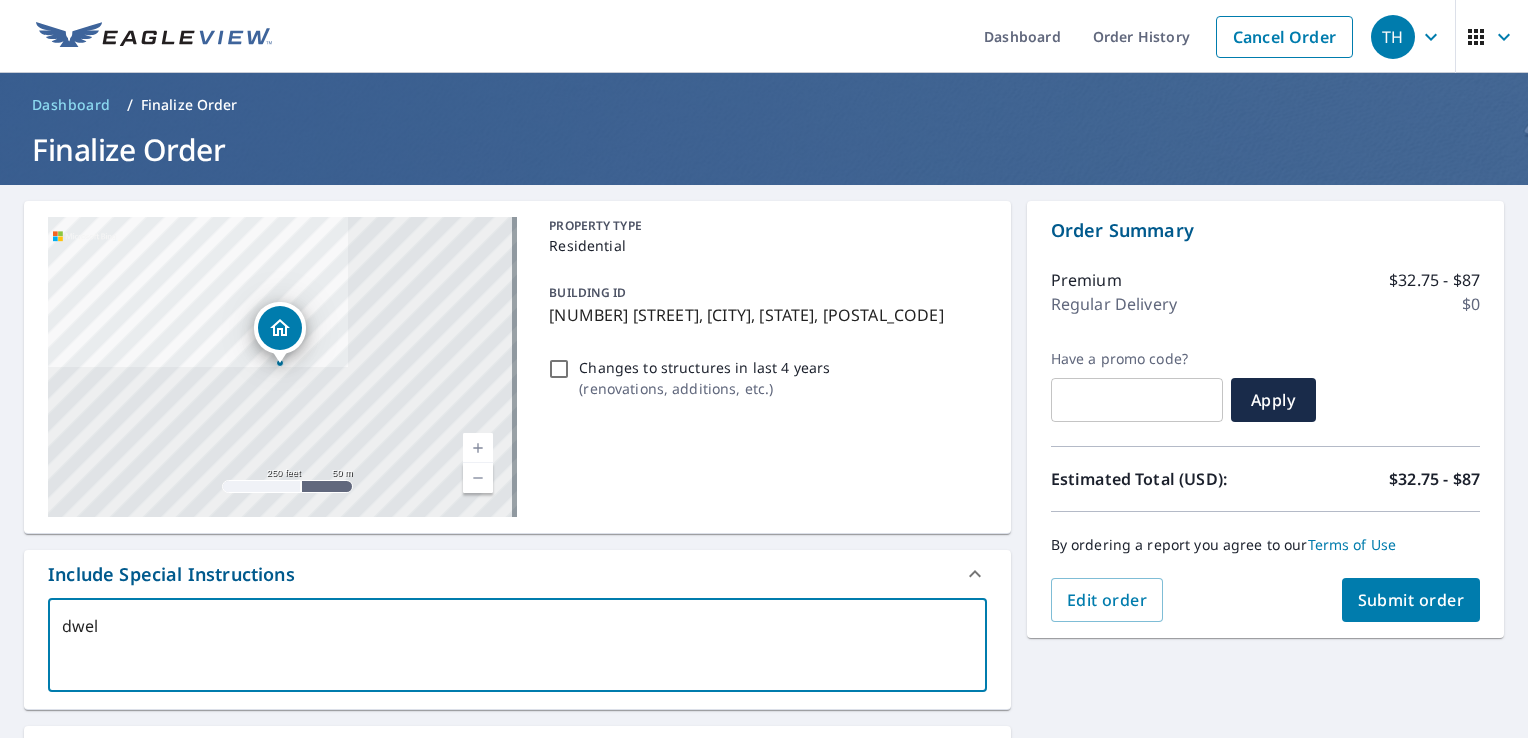 type on "dwell" 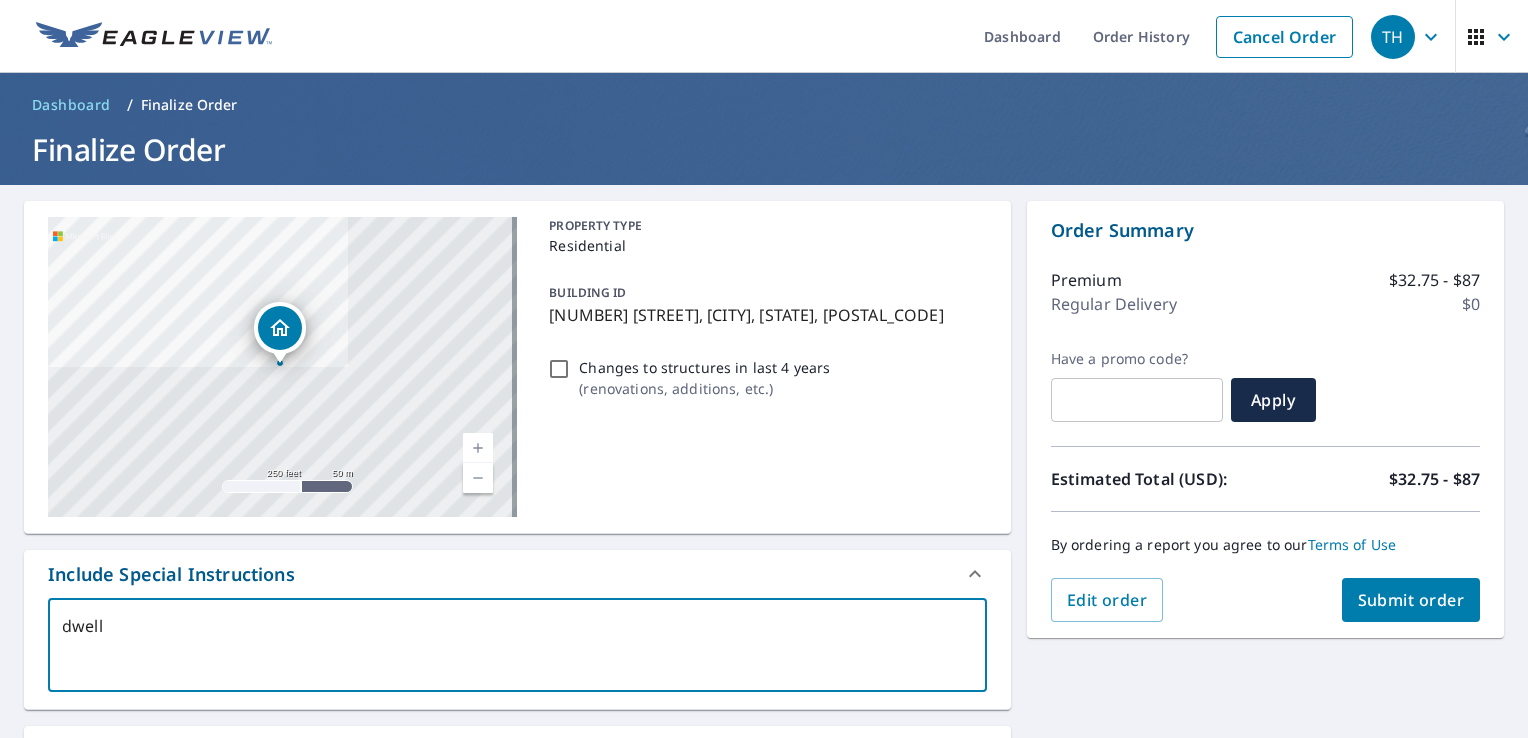 type on "dwelli" 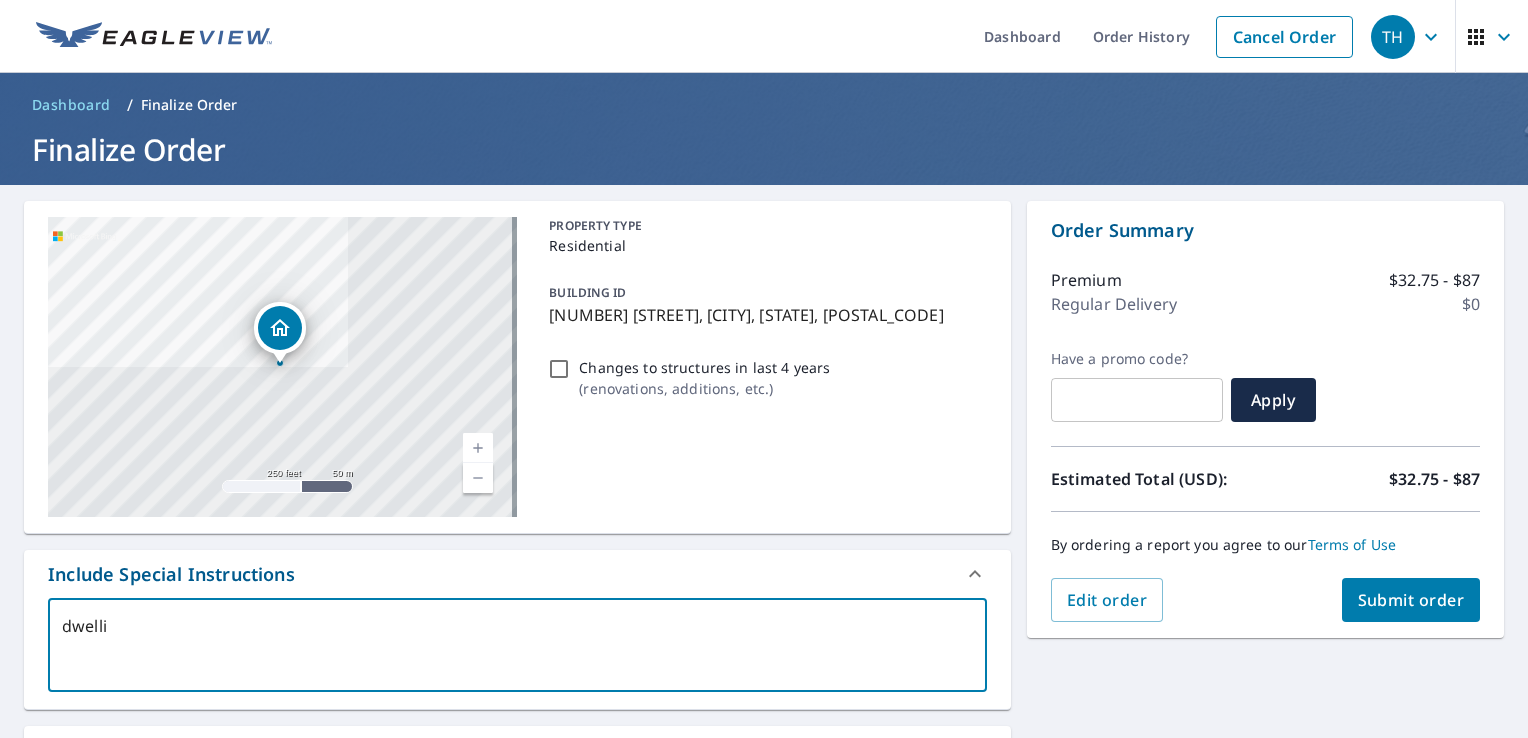 type on "dwellin" 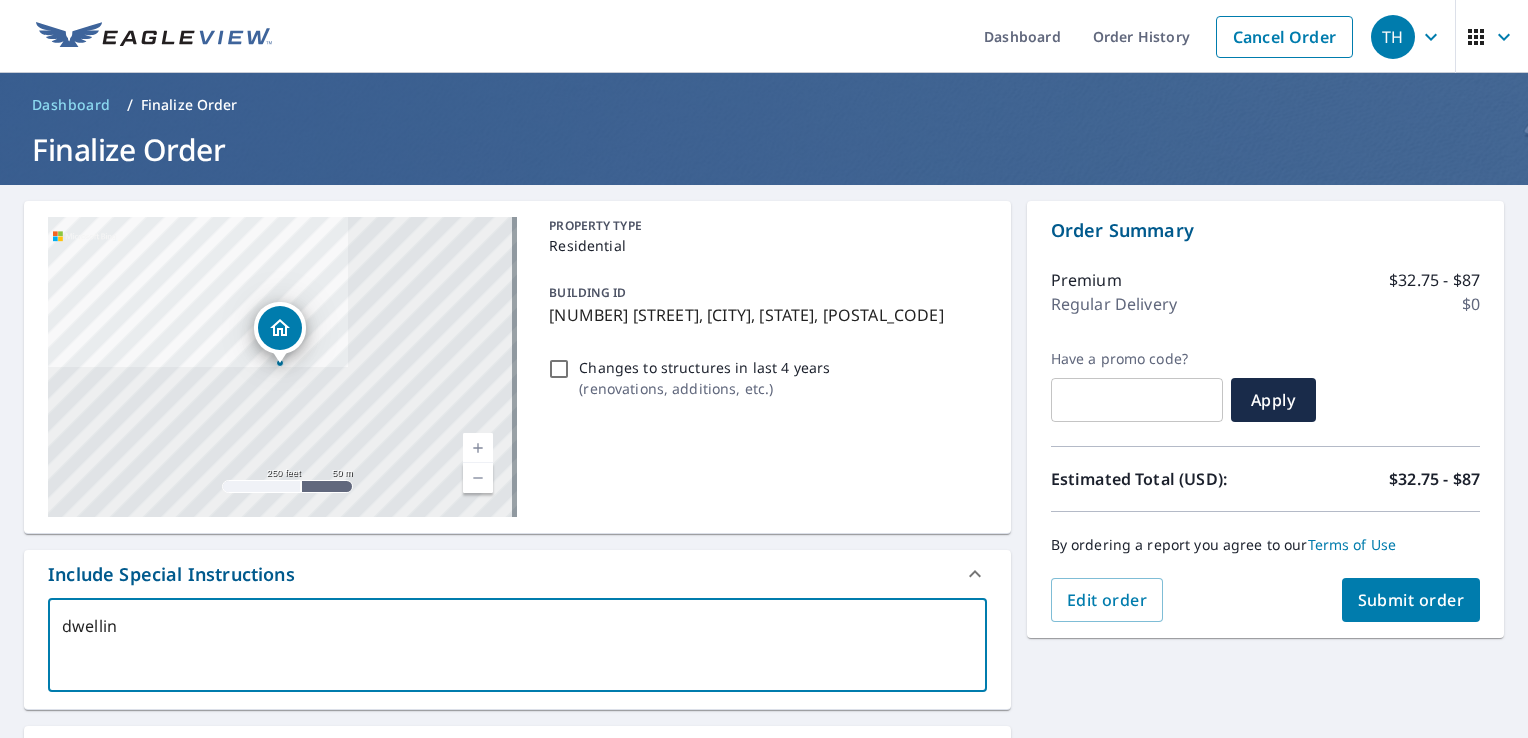 type on "dwelling" 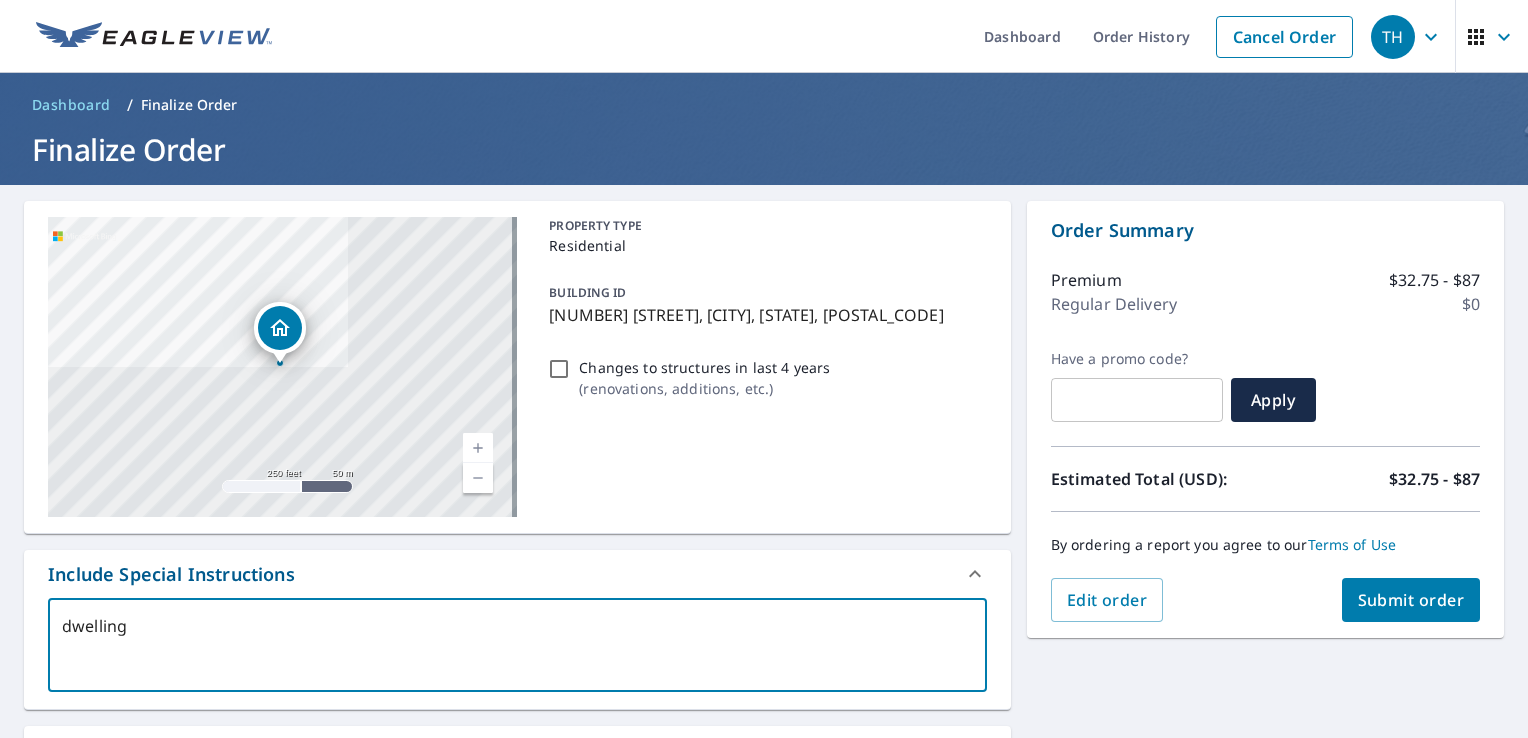 type on "dwelling" 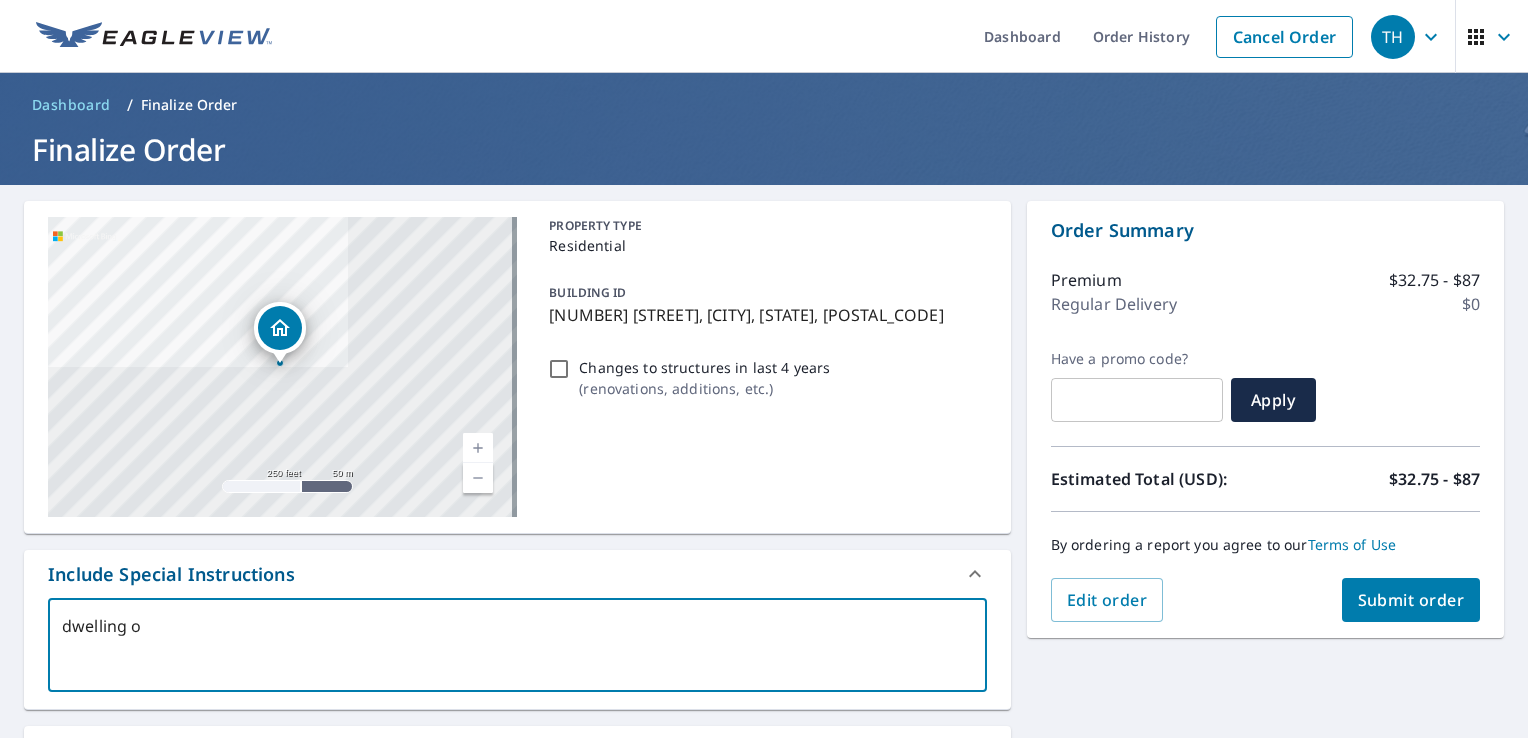 type on "dwelling on" 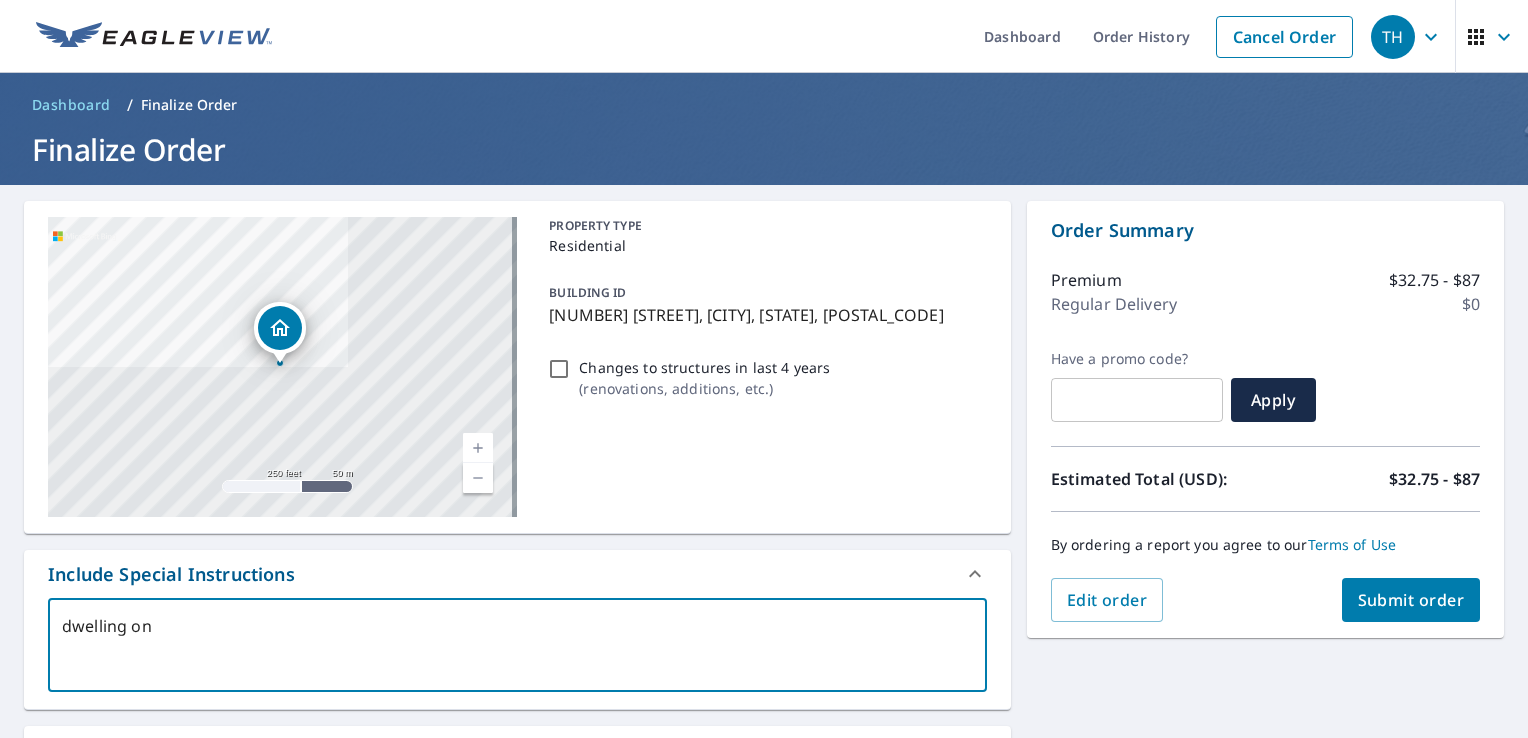 type on "dwelling onl" 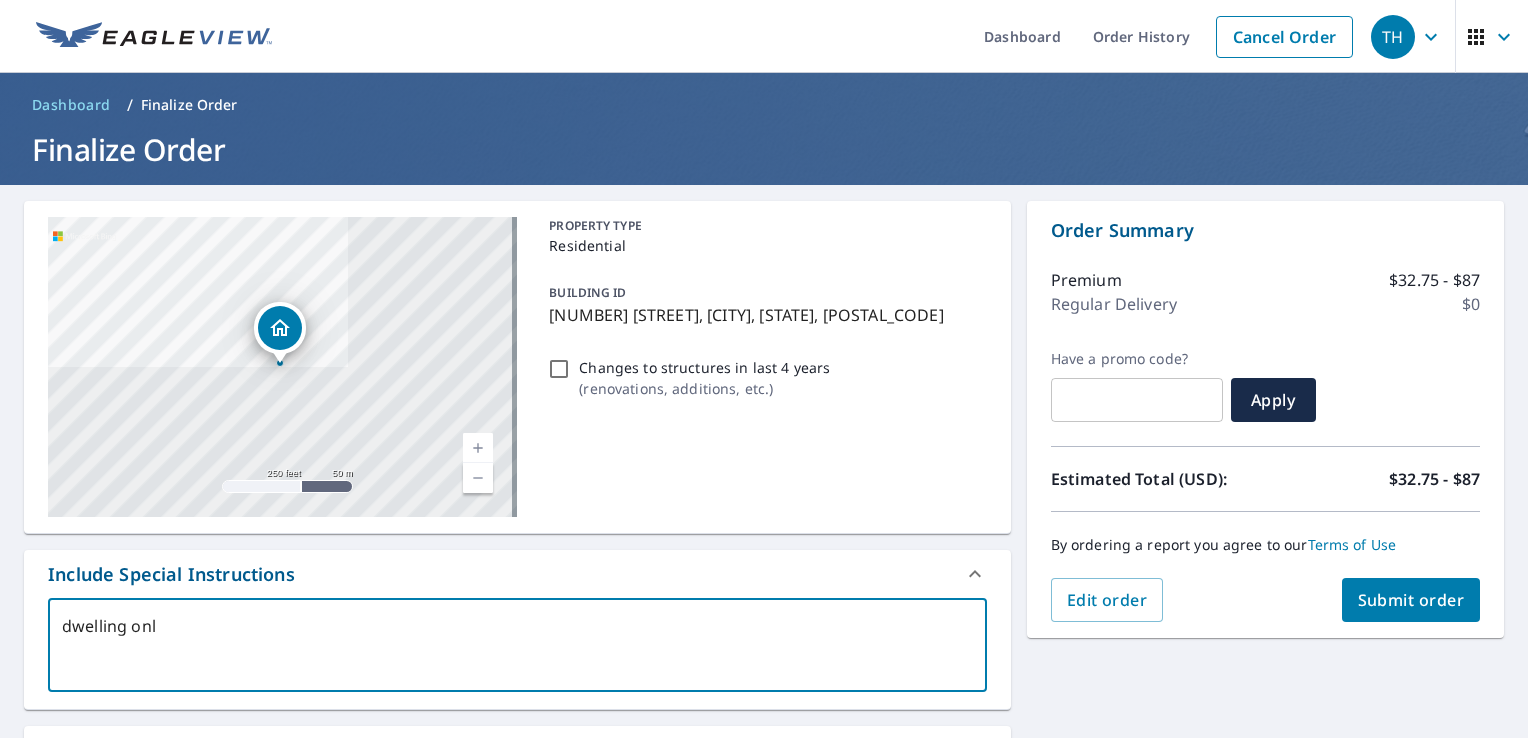 type on "dwelling only" 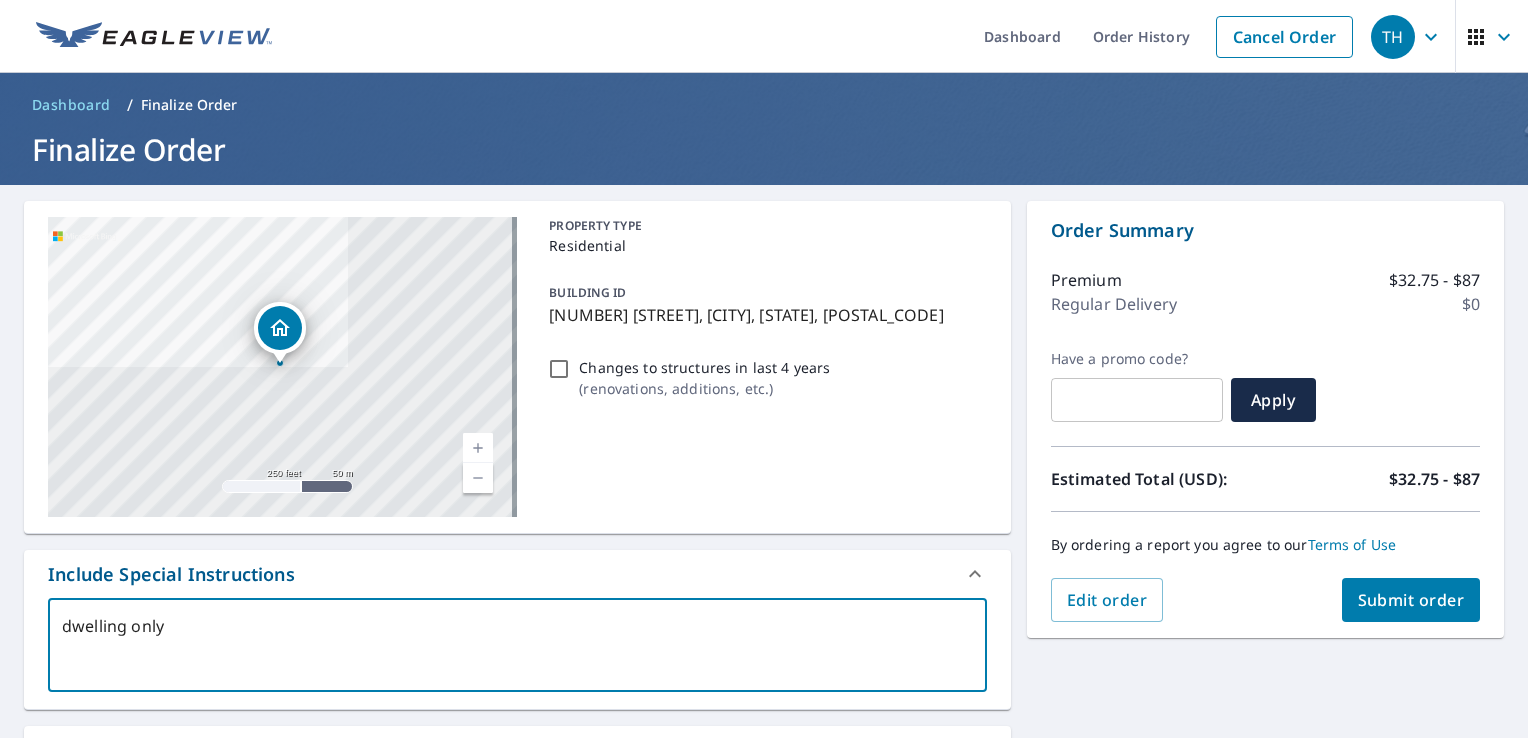 type on "dwelling only" 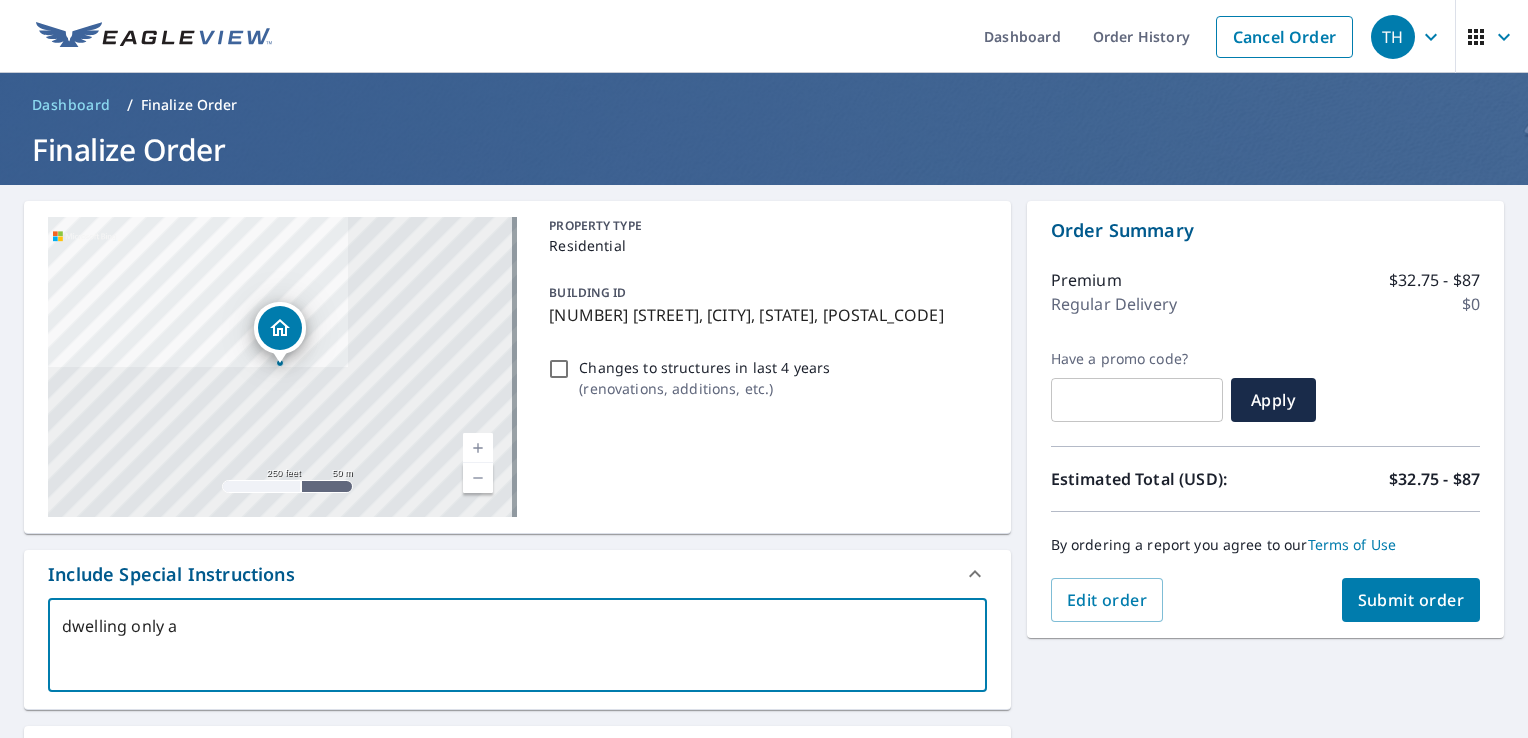 type on "dwelling only an" 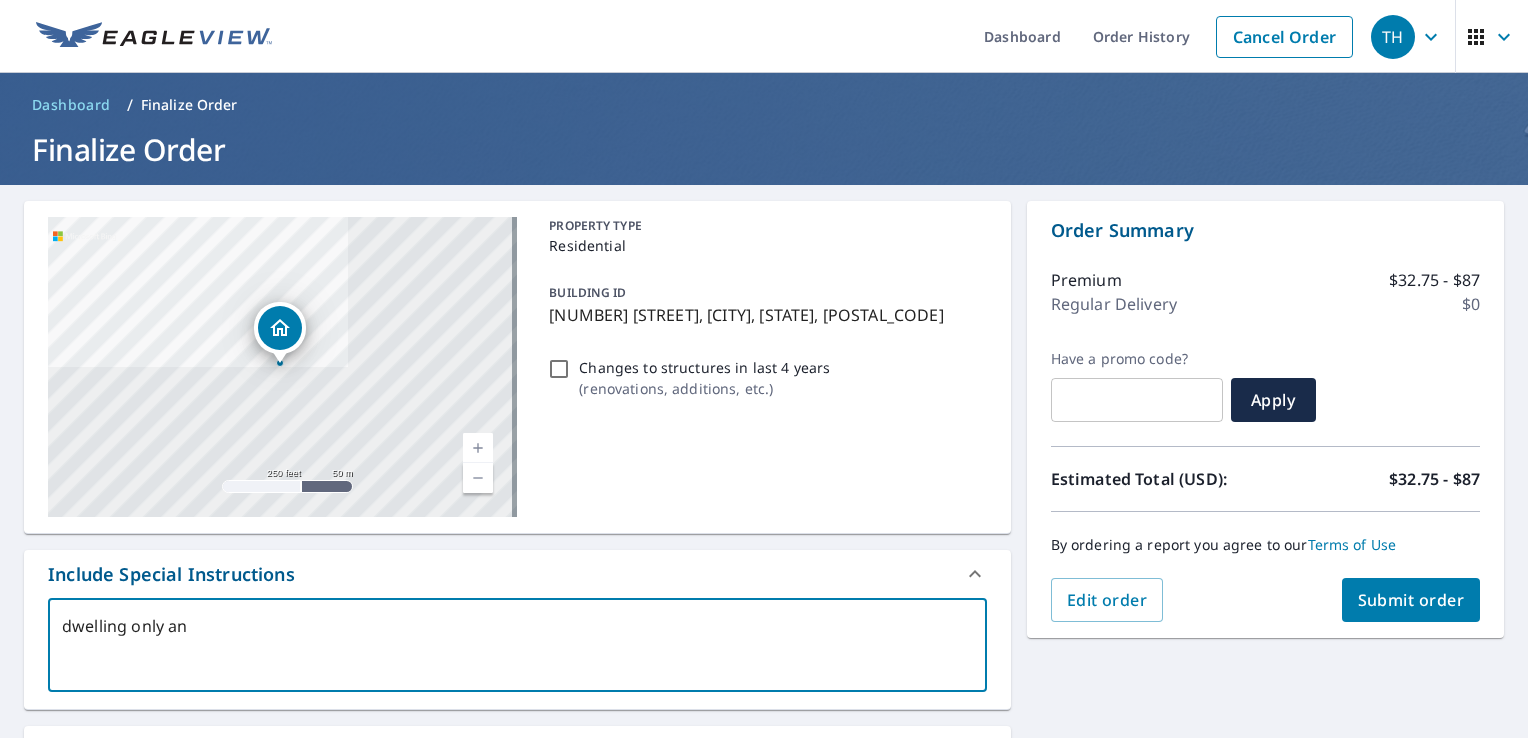 type on "dwelling only and" 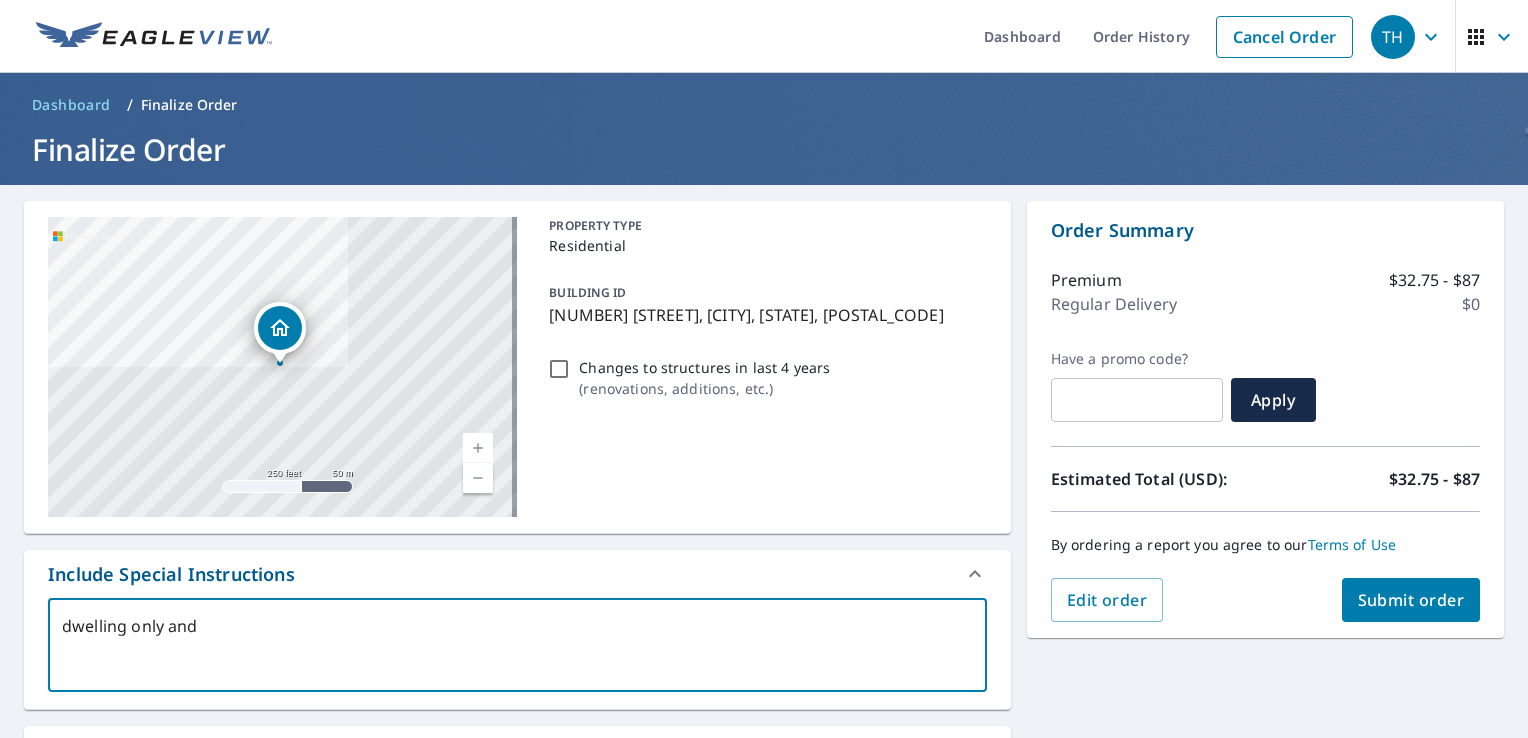 type on "dwelling only and" 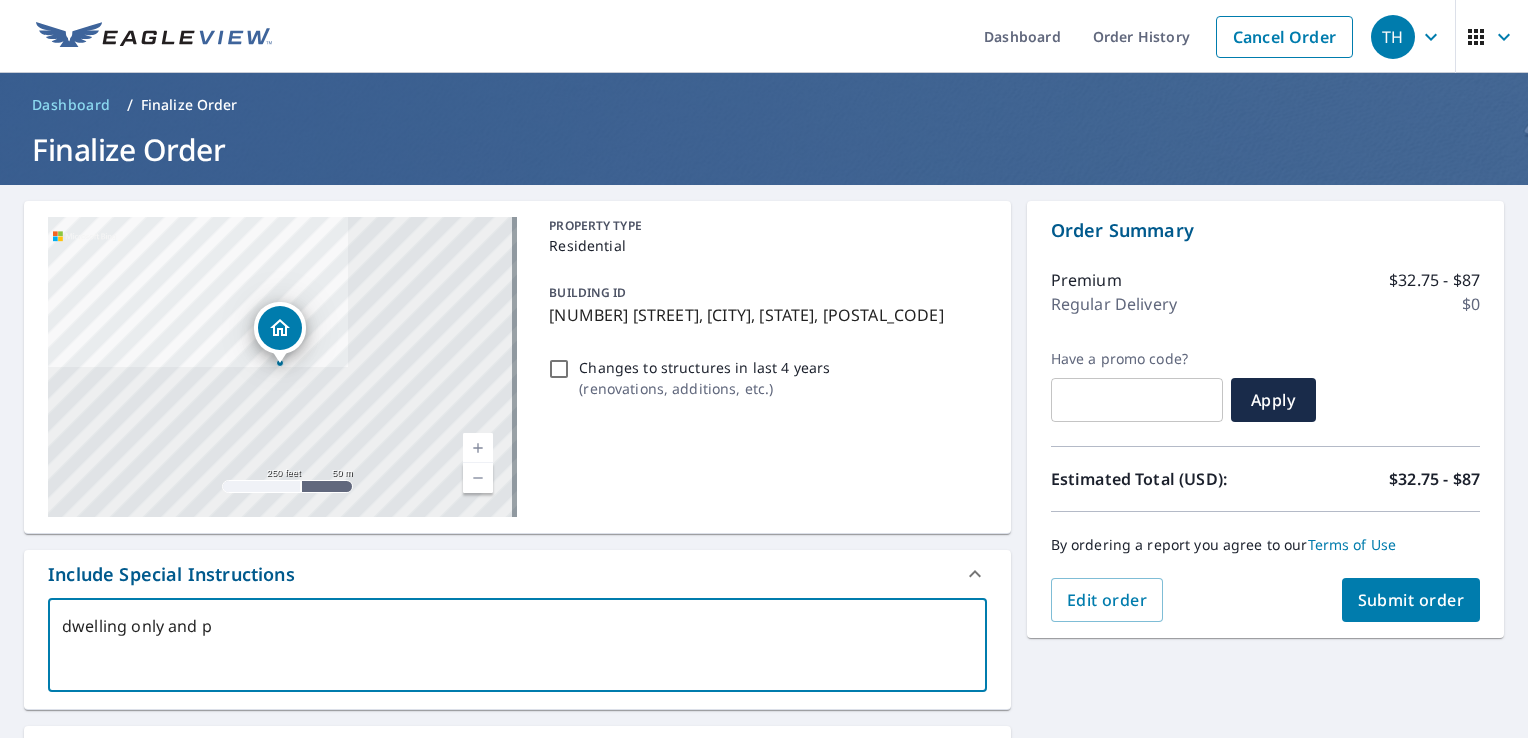 type on "dwelling only and pi" 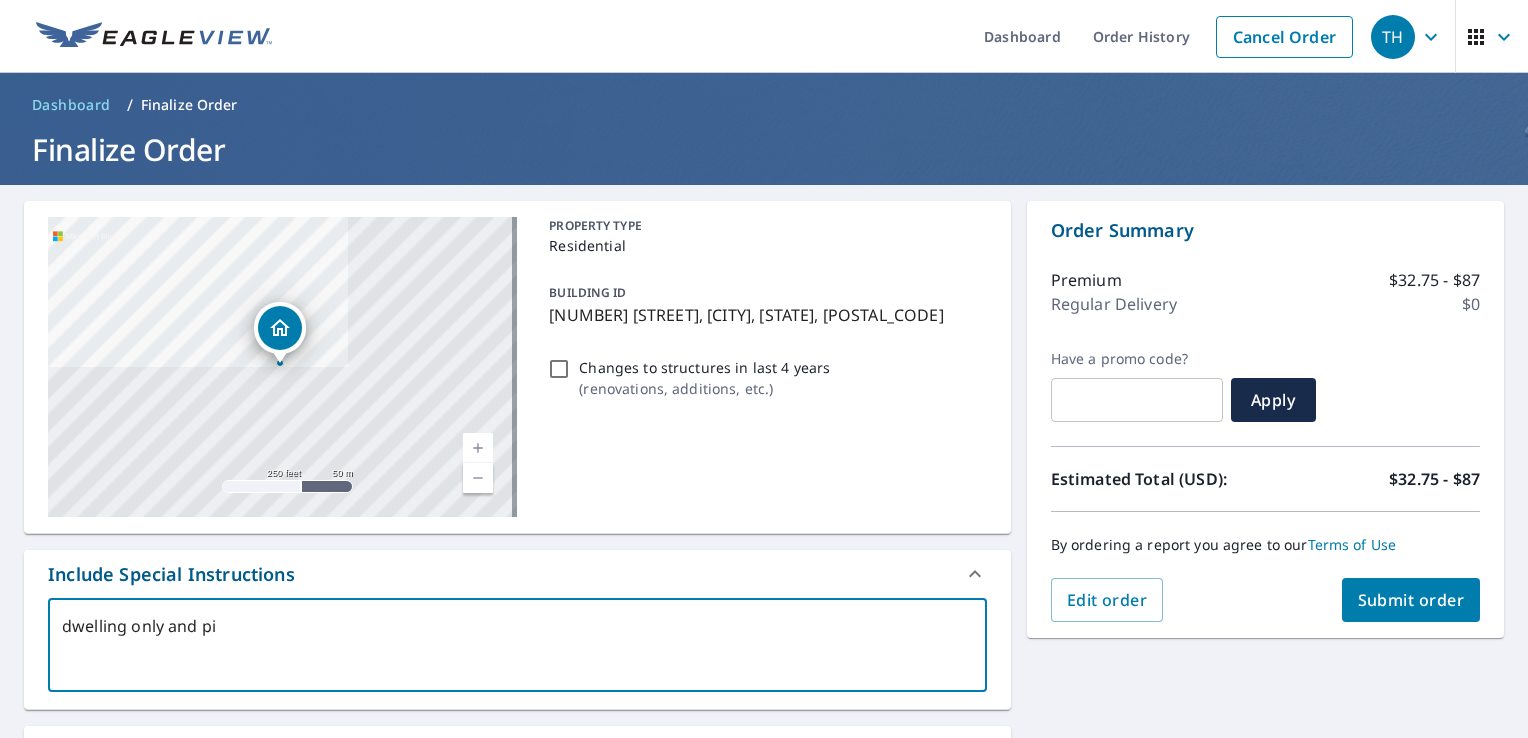 type on "dwelling only and pit" 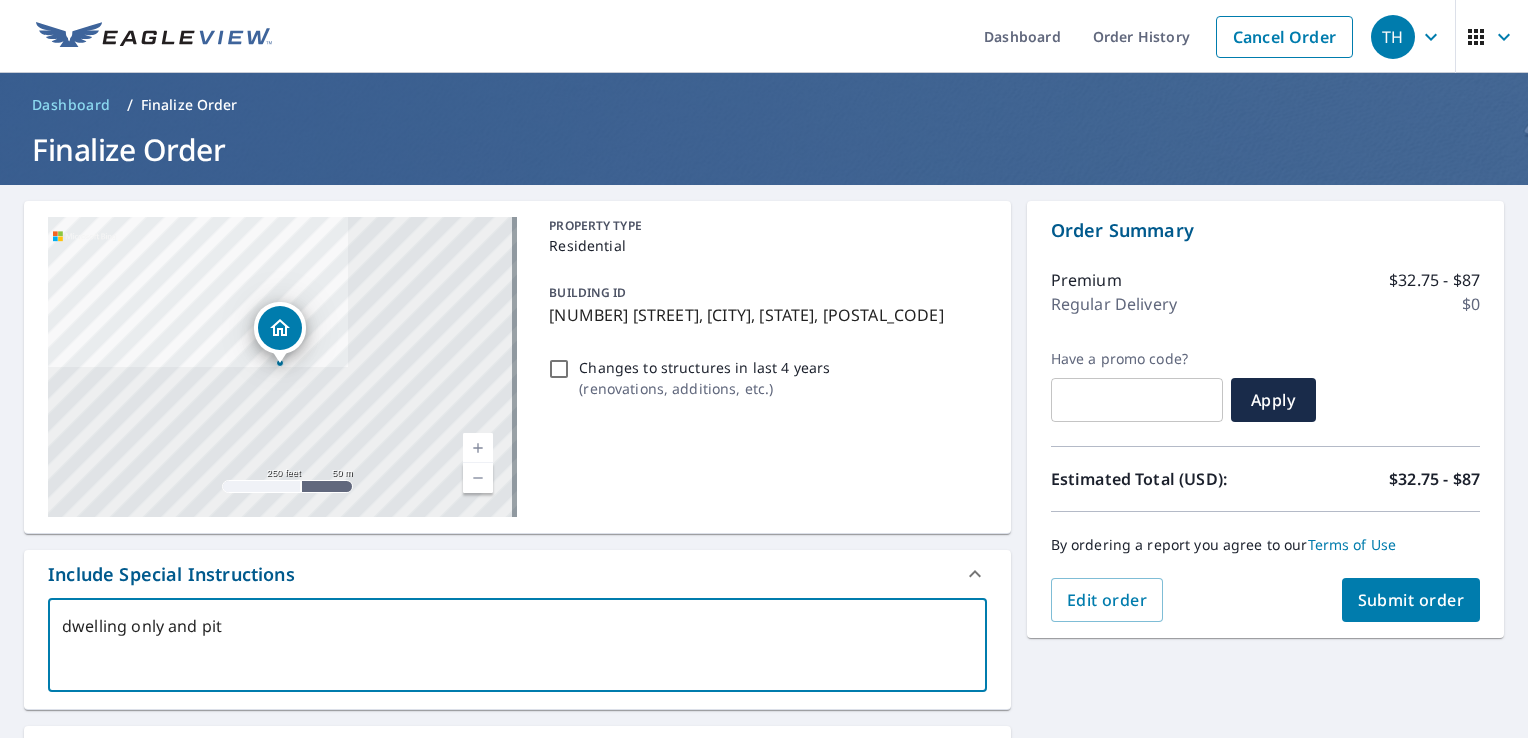 type on "dwelling only and pitc" 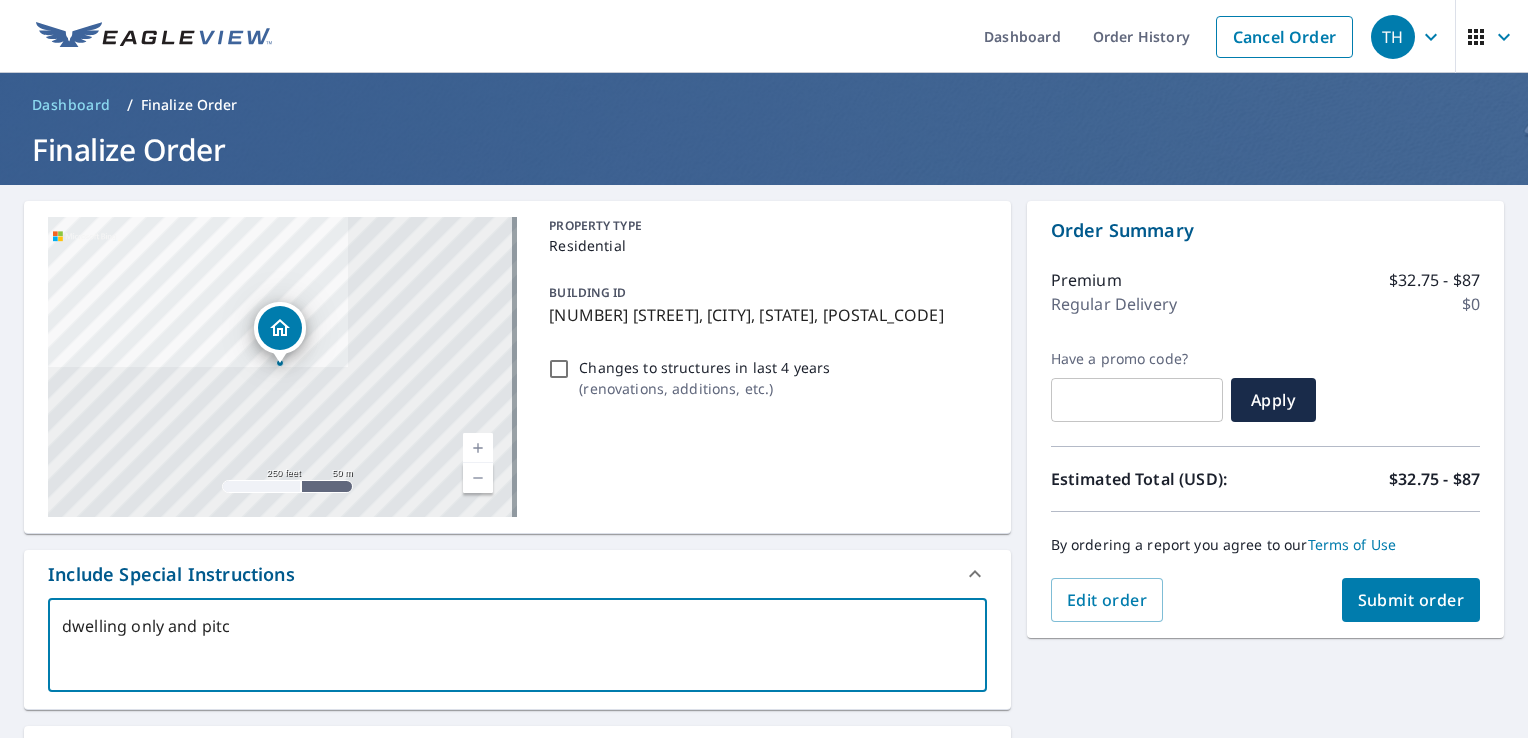type on "dwelling only and pitch" 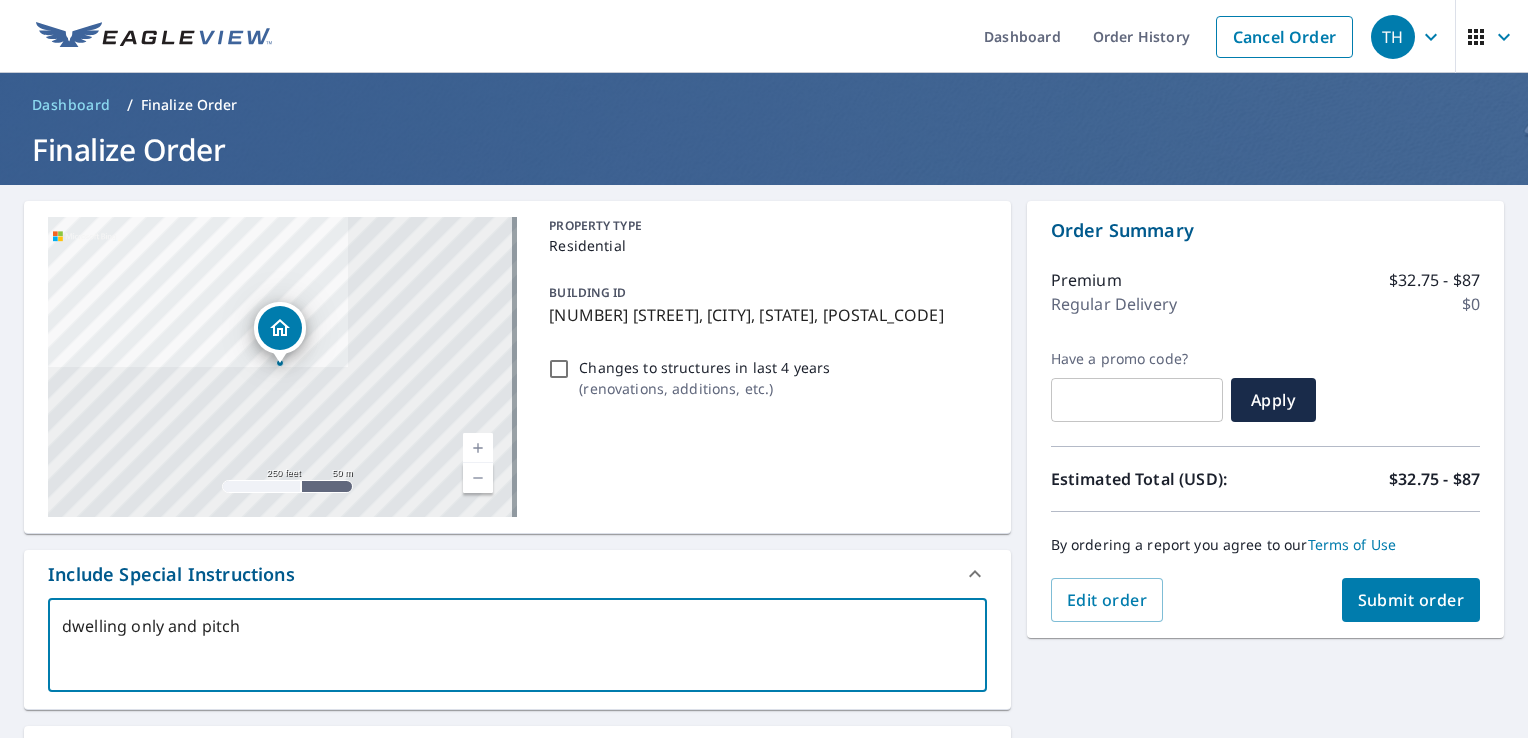 type on "dwelling only and pitch" 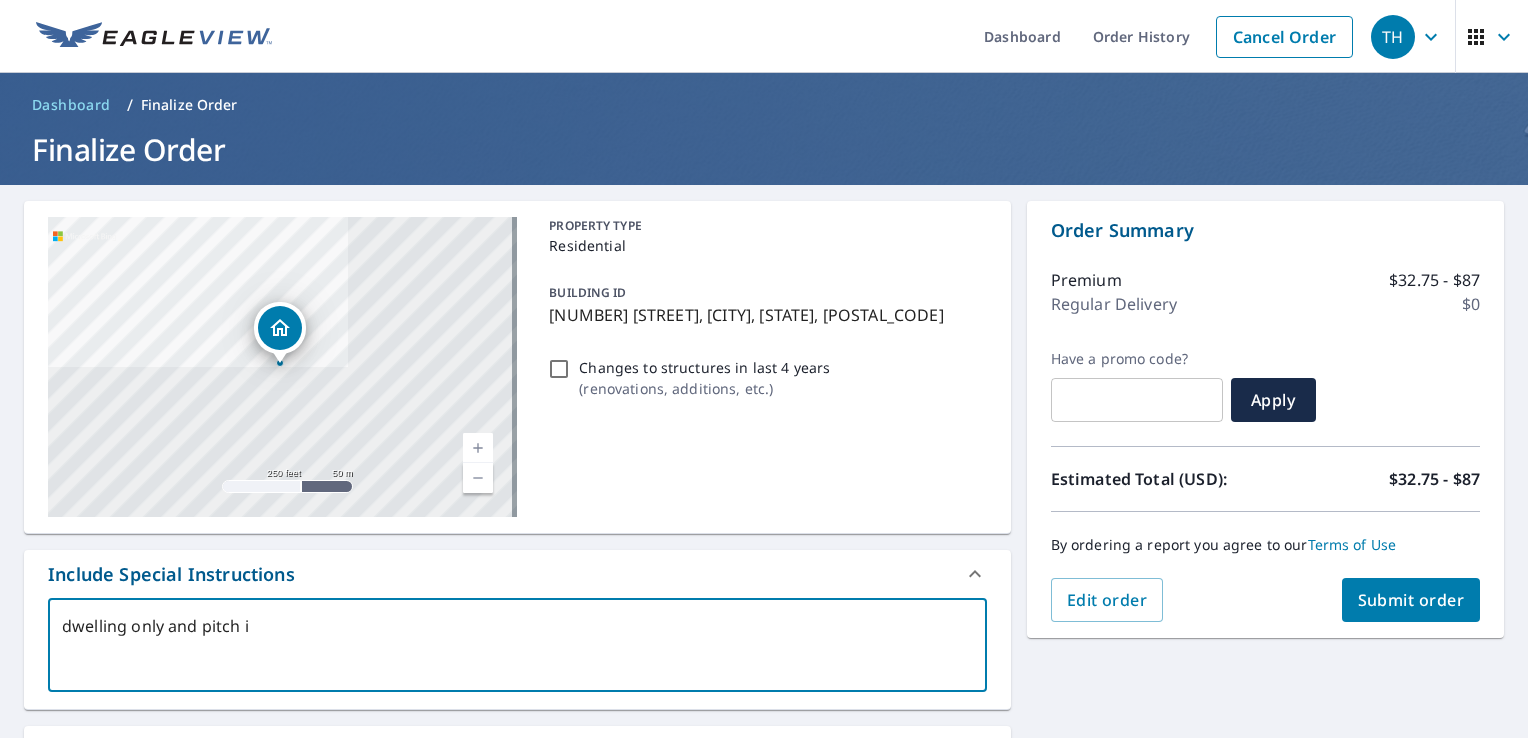 type on "dwelling only and pitch is" 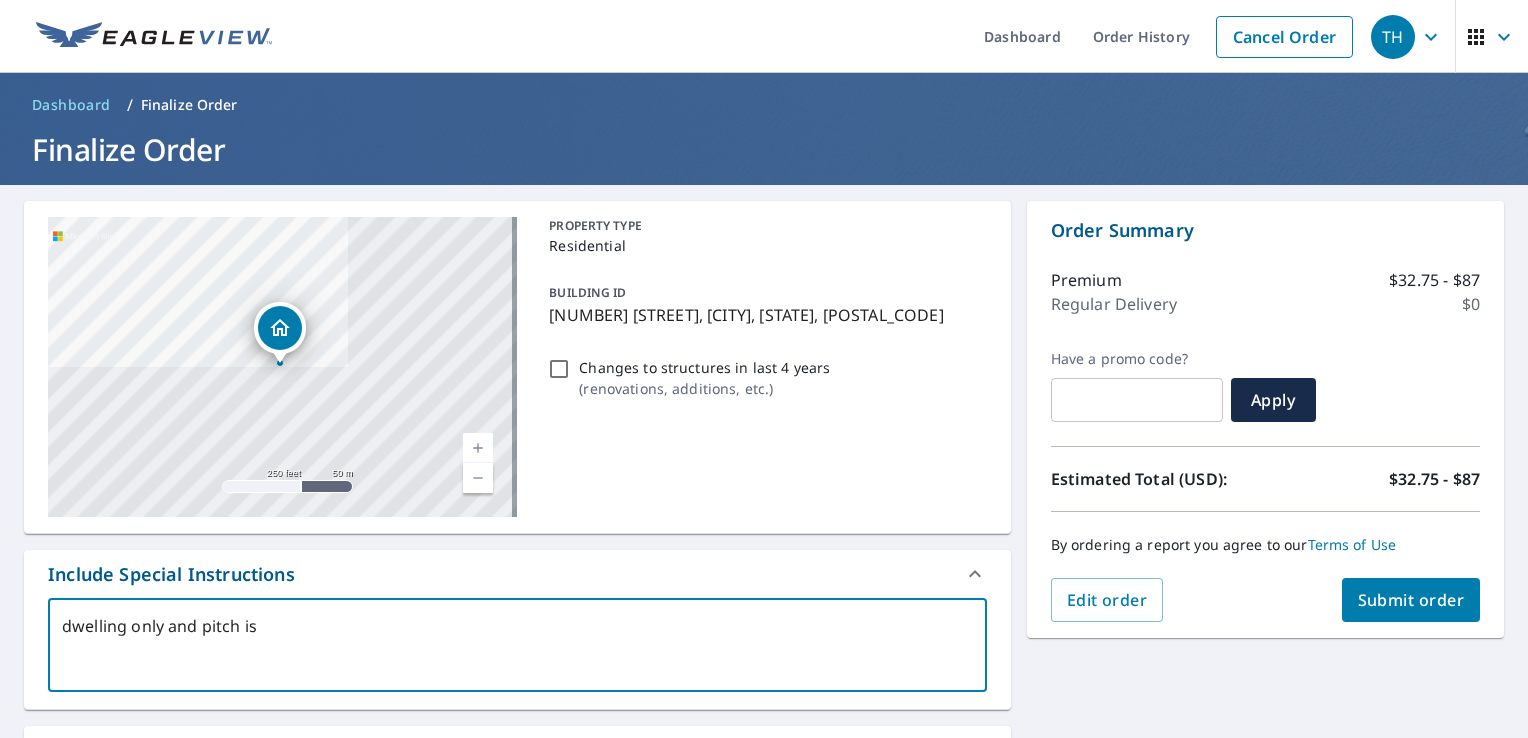 type on "dwelling only and pitch is" 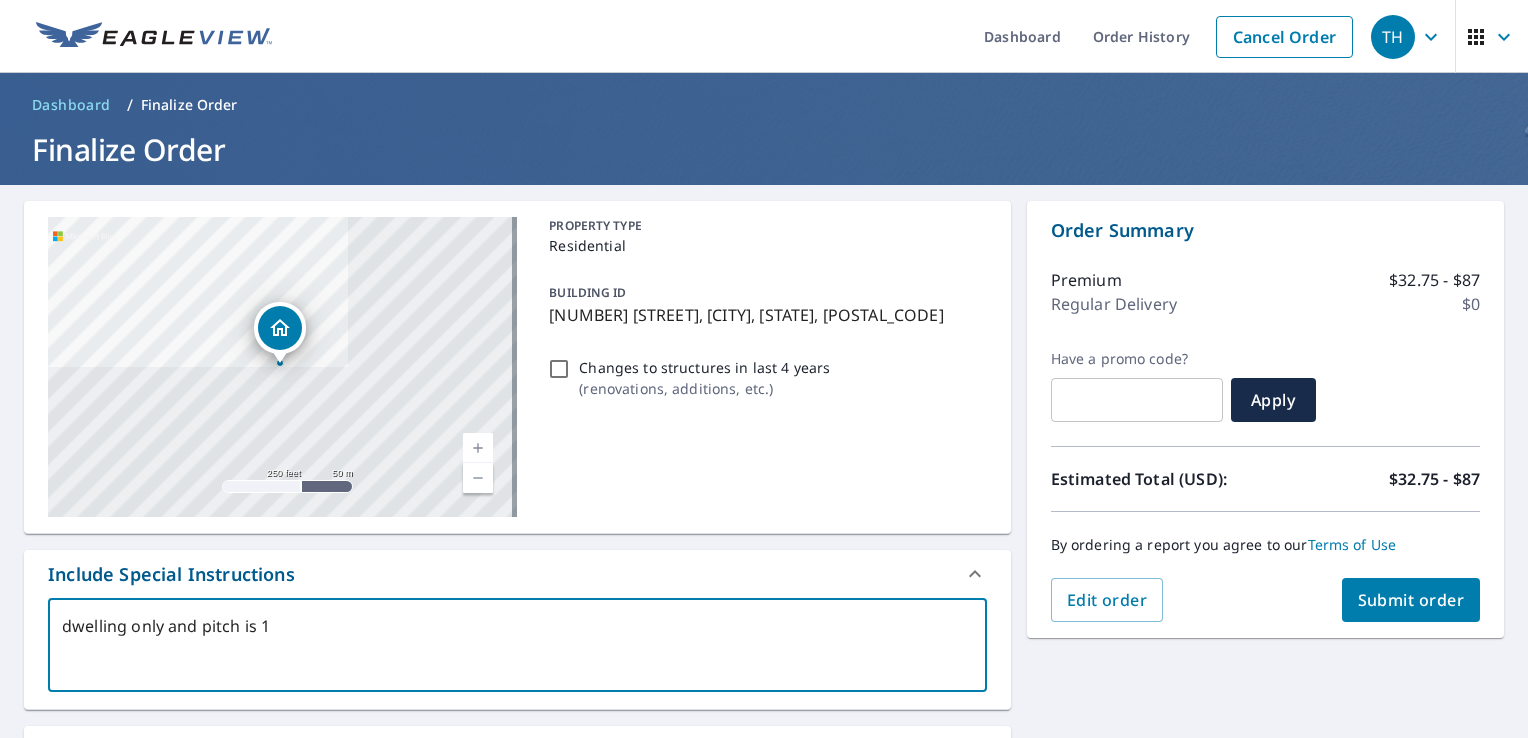 type on "dwelling only and pitch is 10" 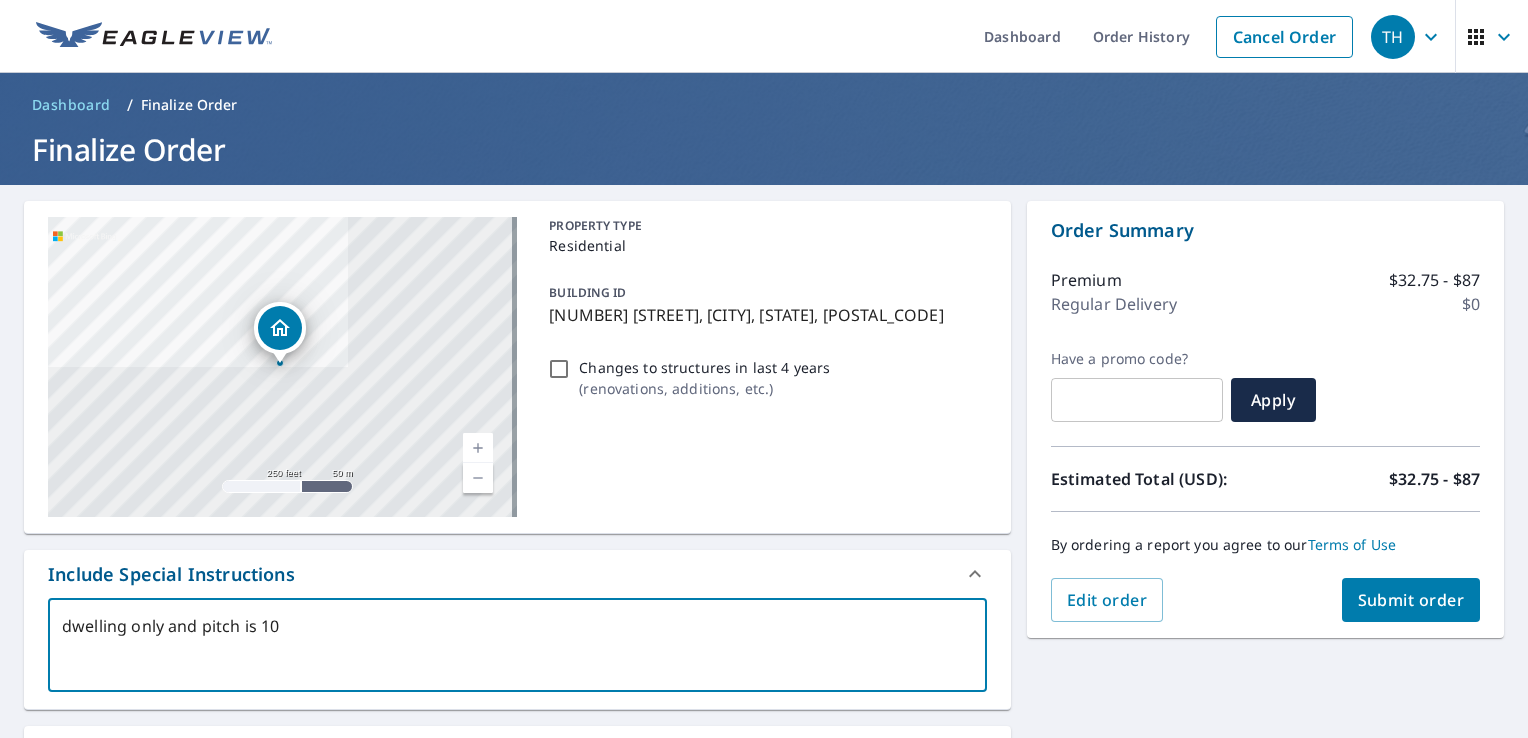 type on "dwelling only and pitch is 10/" 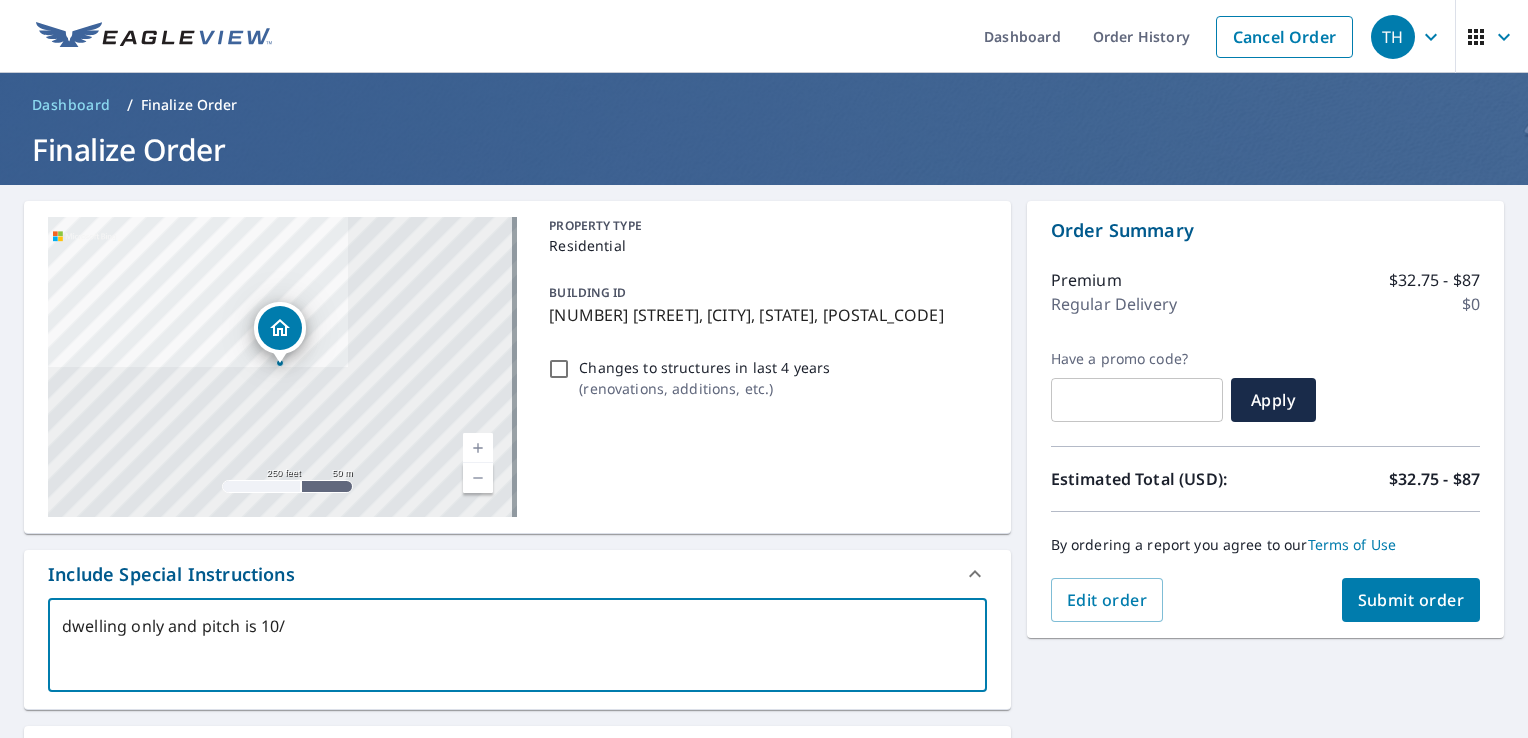 type on "dwelling only and pitch is 10/1" 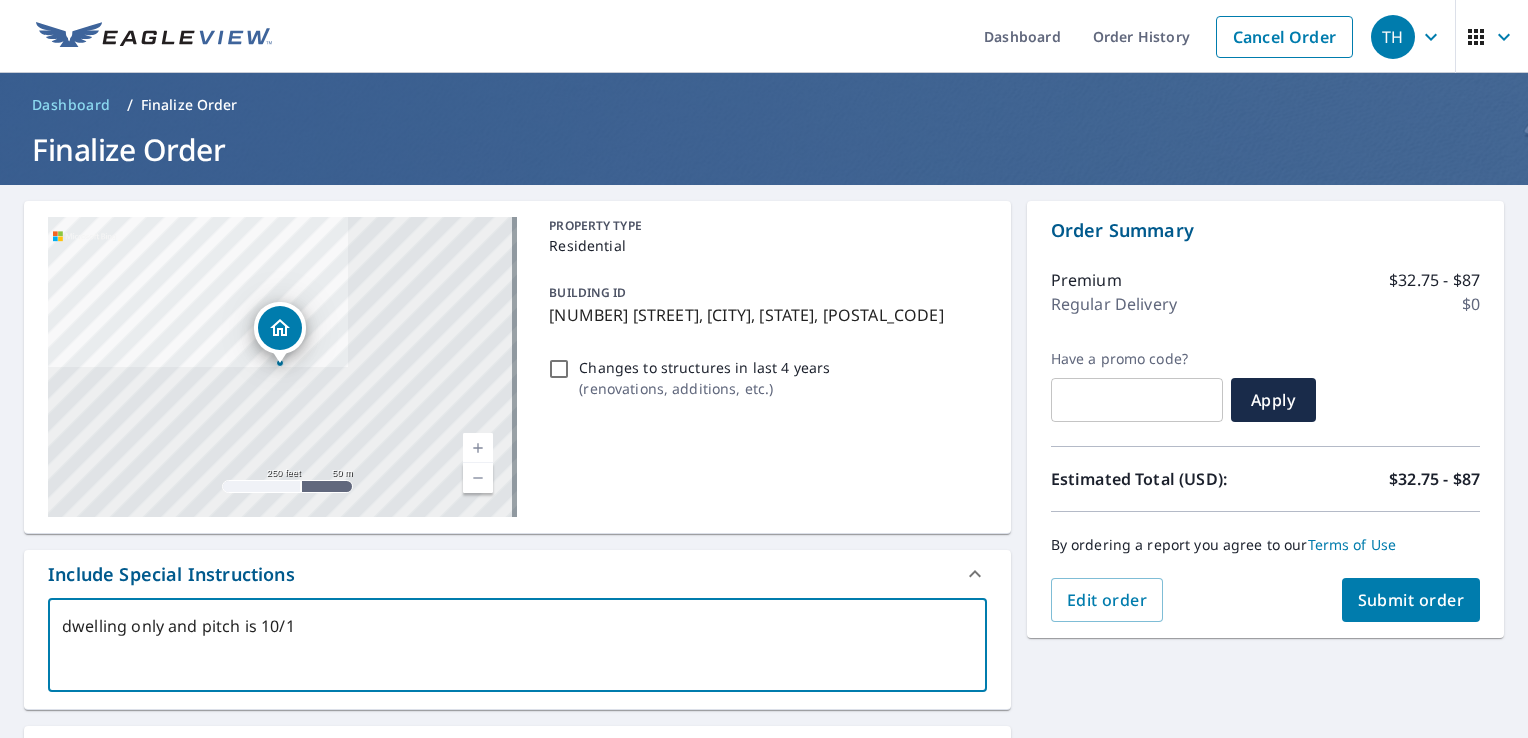 type on "dwelling only and pitch is 10/12" 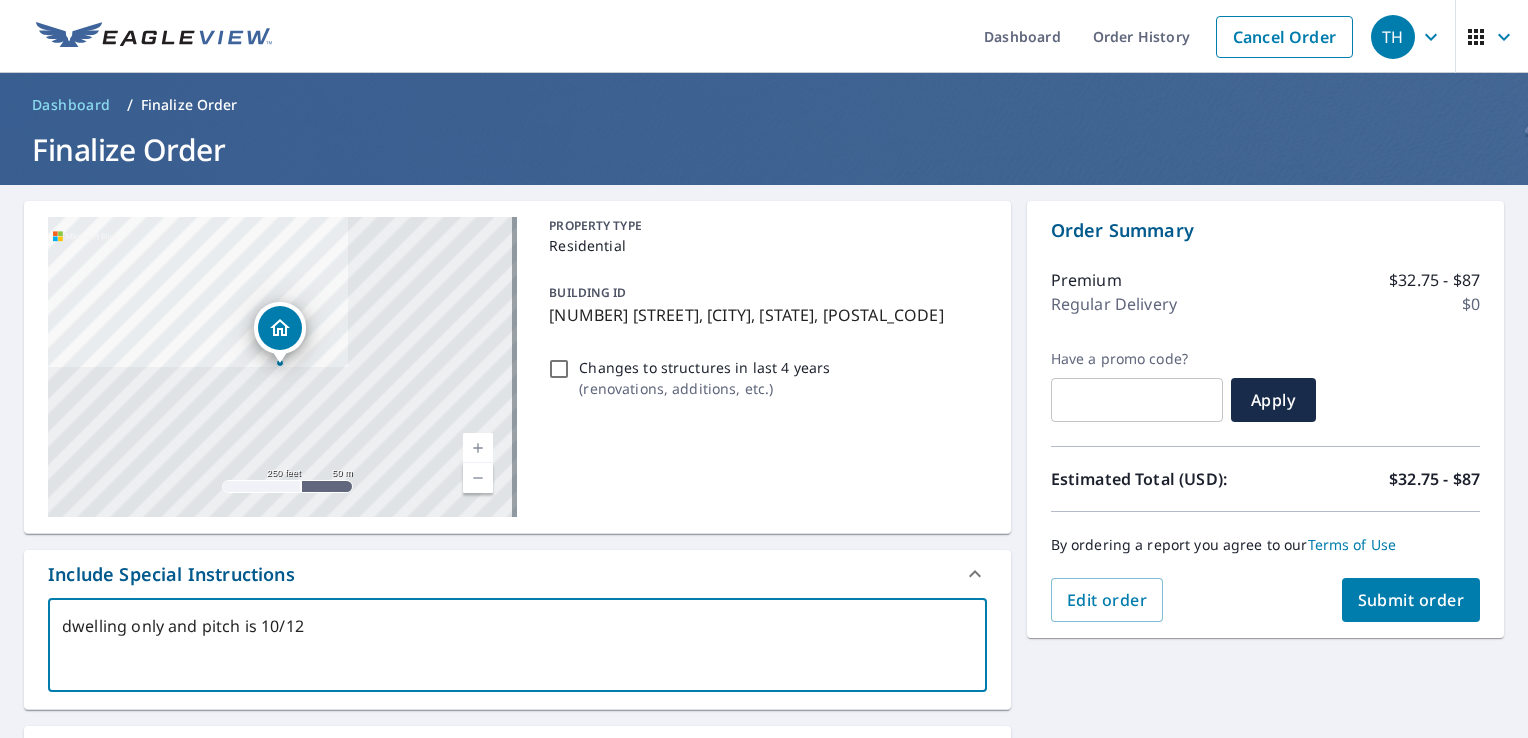 type on "dwelling only and pitch is 10/12" 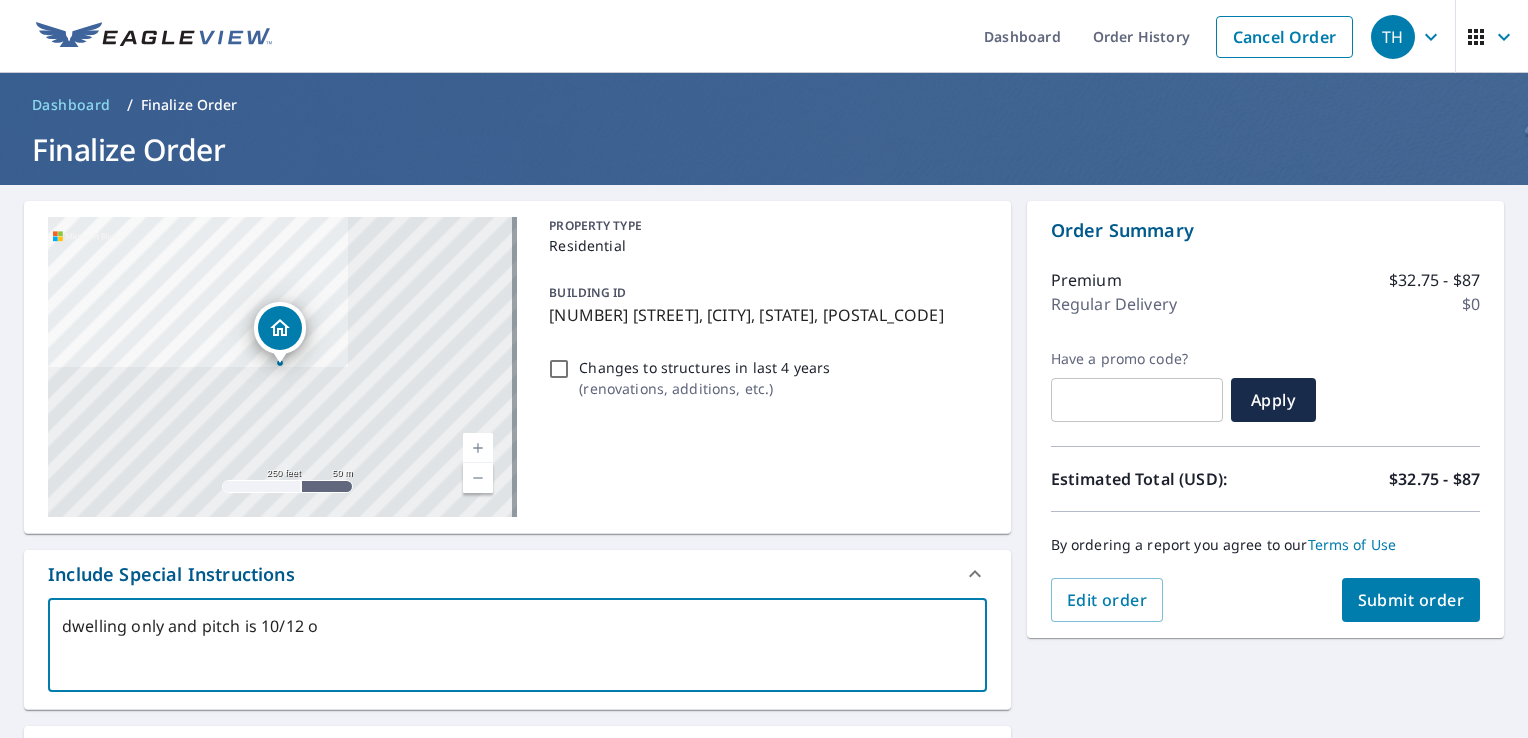 type on "dwelling only and pitch is 10/12 om" 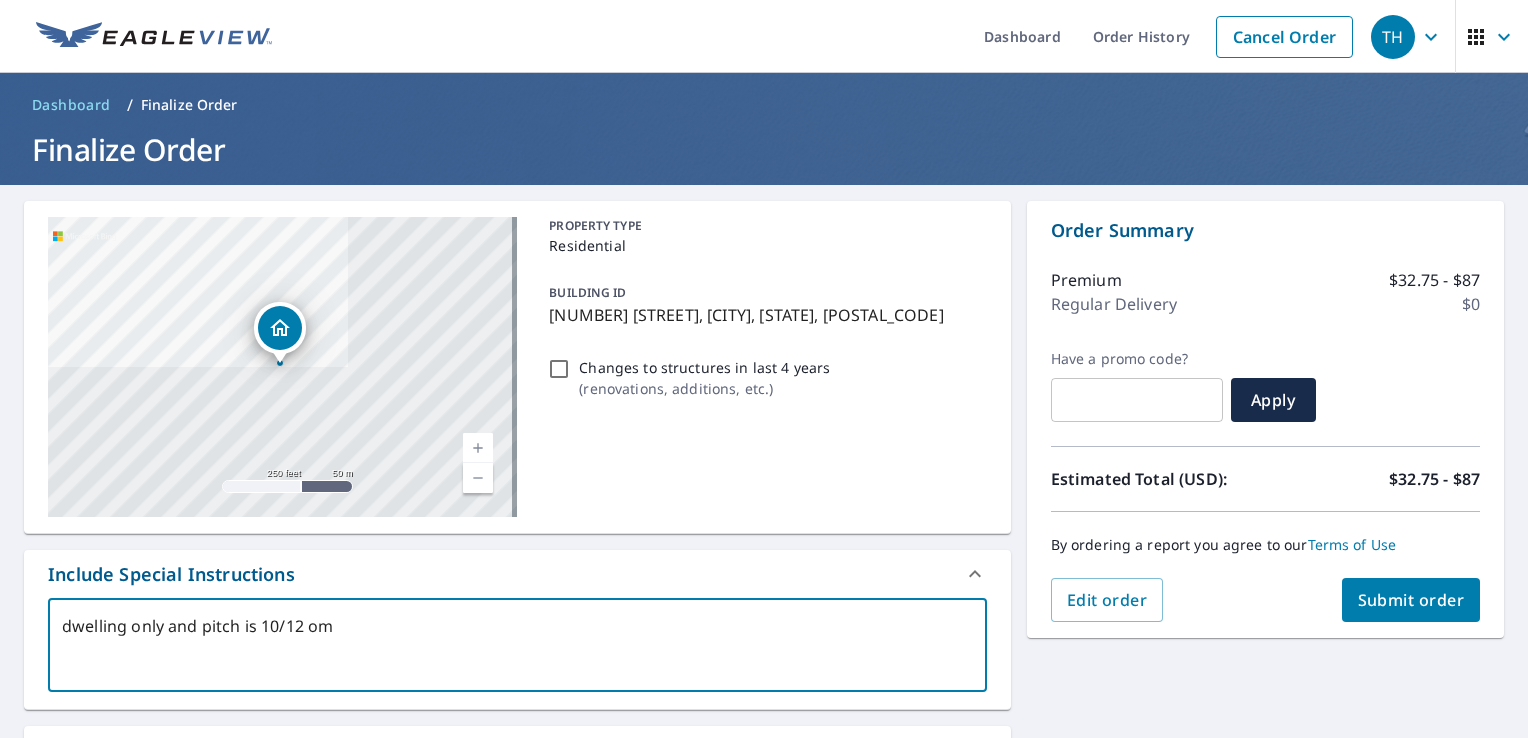 type on "dwelling only and pitch is 10/12 o" 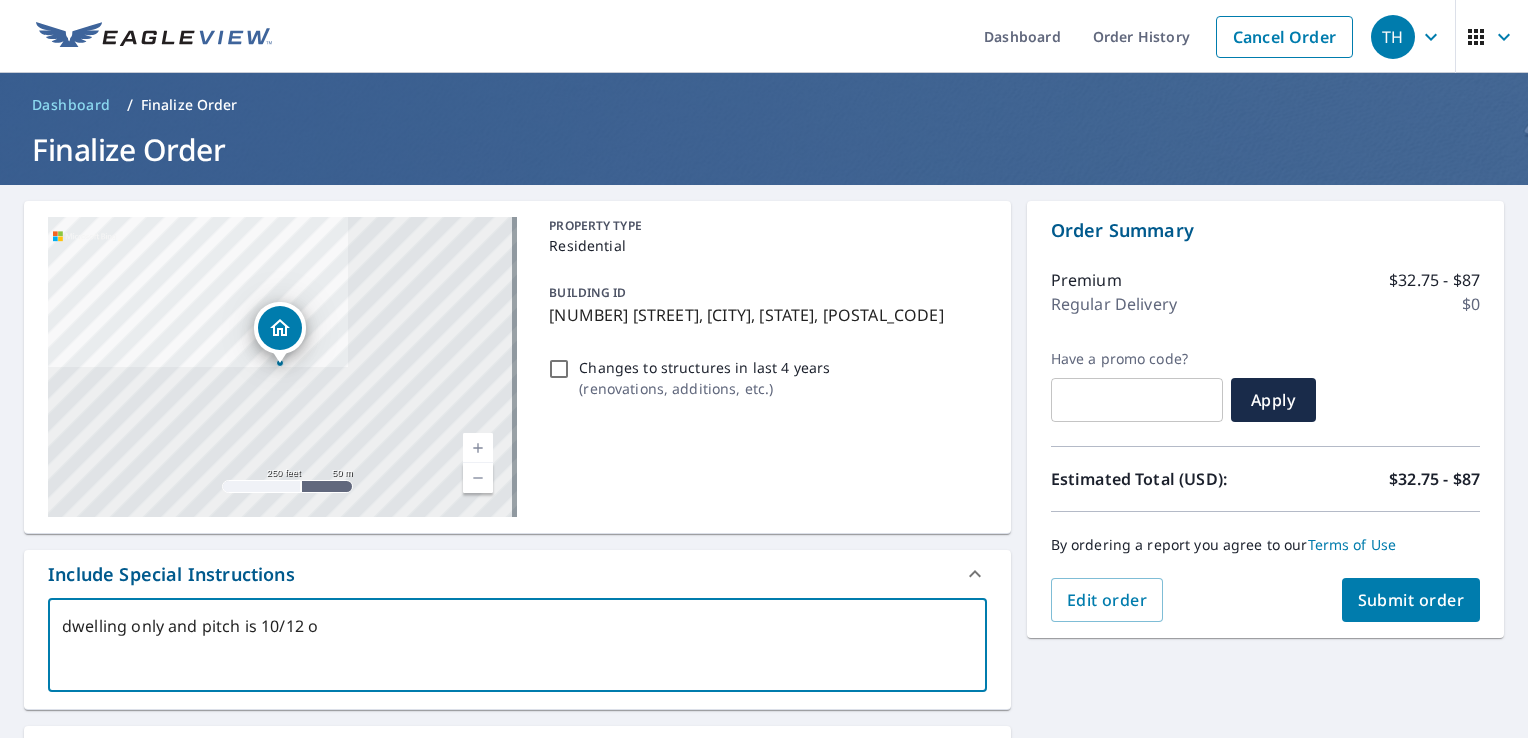 type on "dwelling only and pitch is 10/12 on" 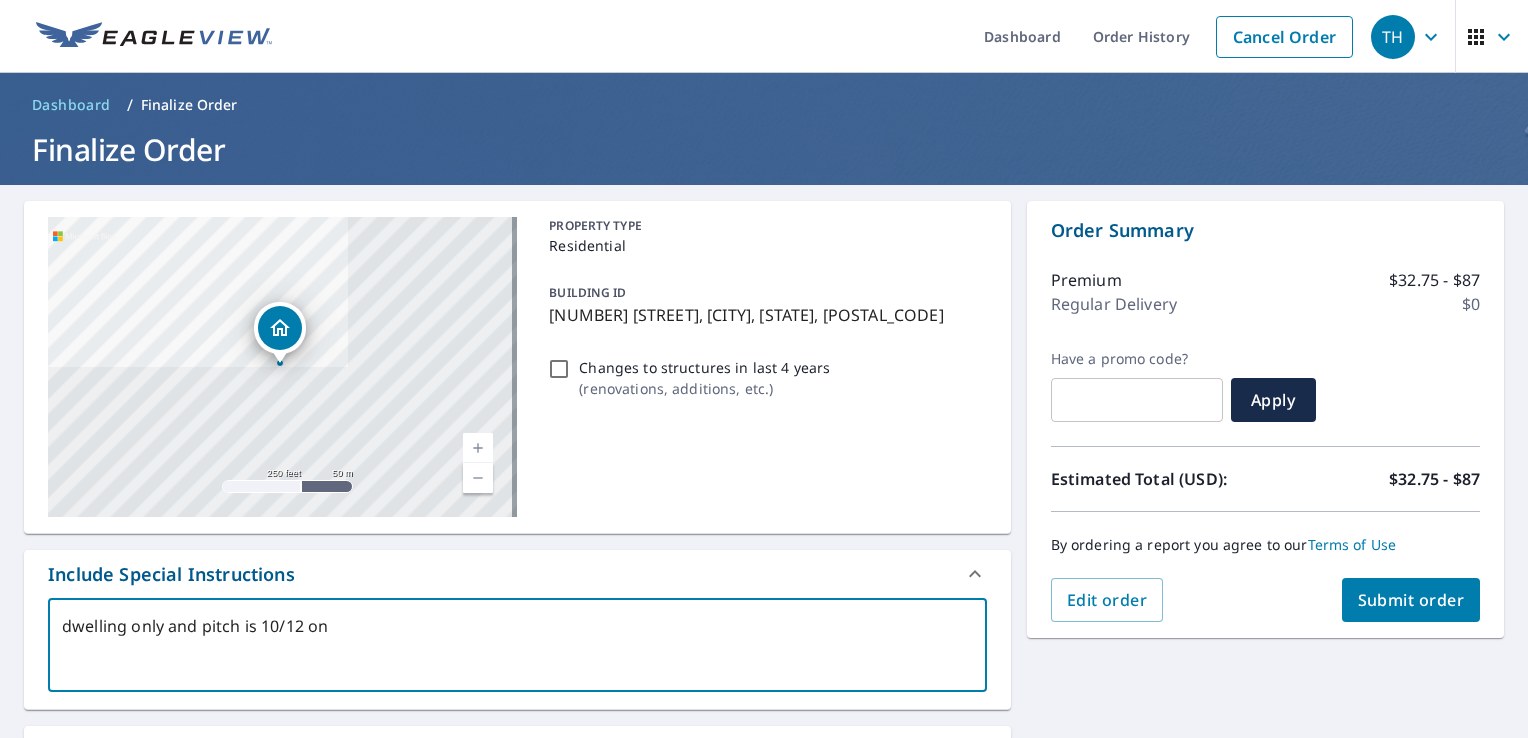 type on "dwelling only and pitch is 10/12 on" 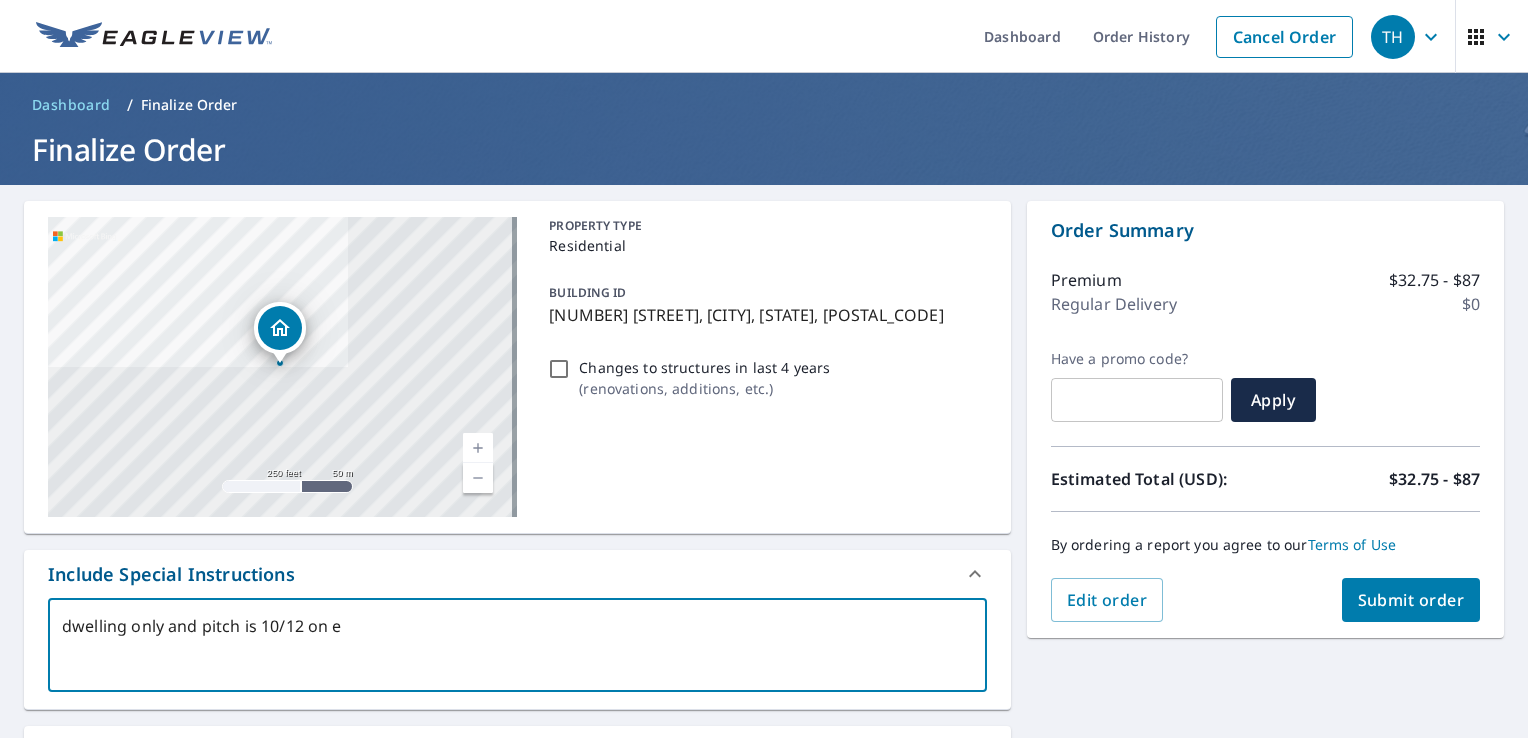 type on "dwelling only and pitch is 10/12 on en" 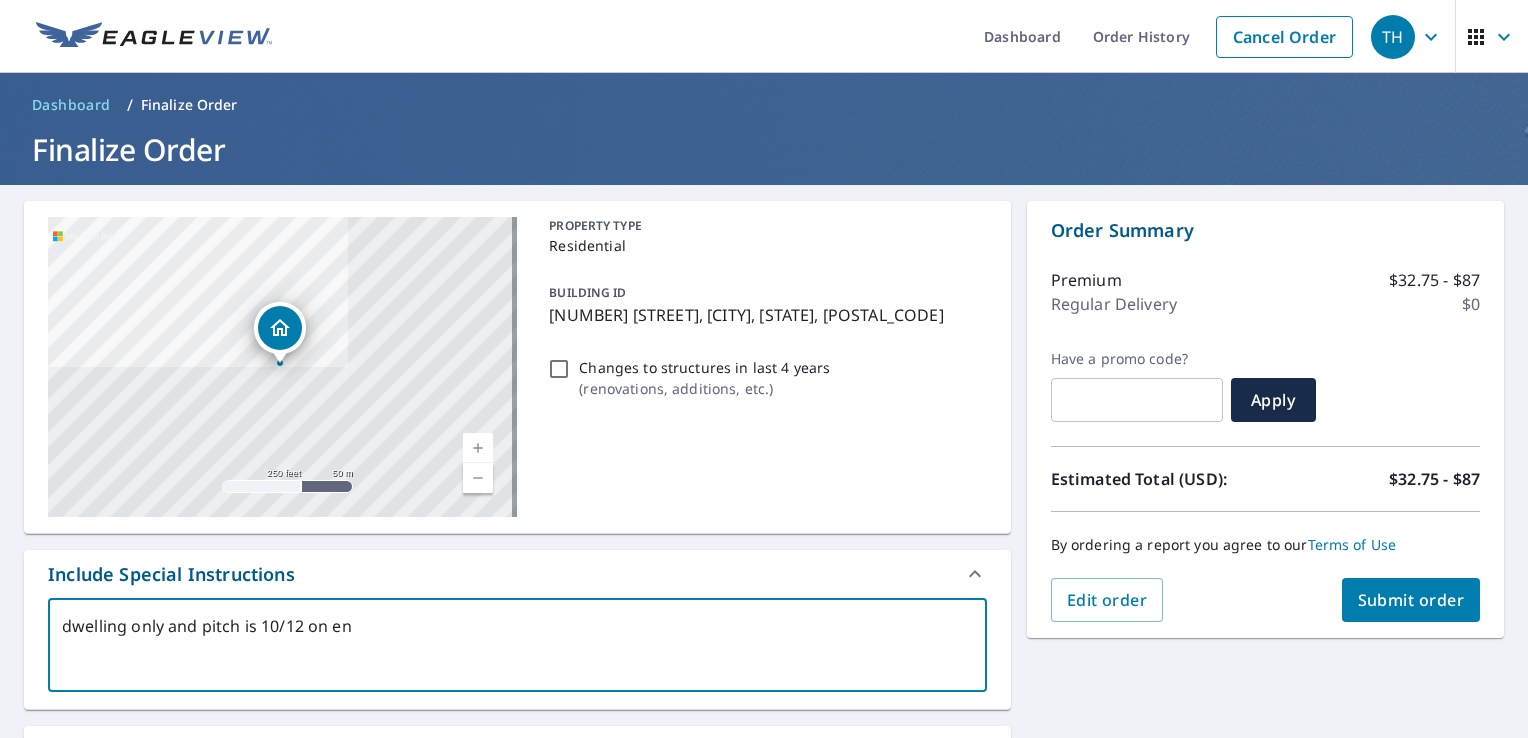 type on "dwelling only and pitch is 10/12 on ent" 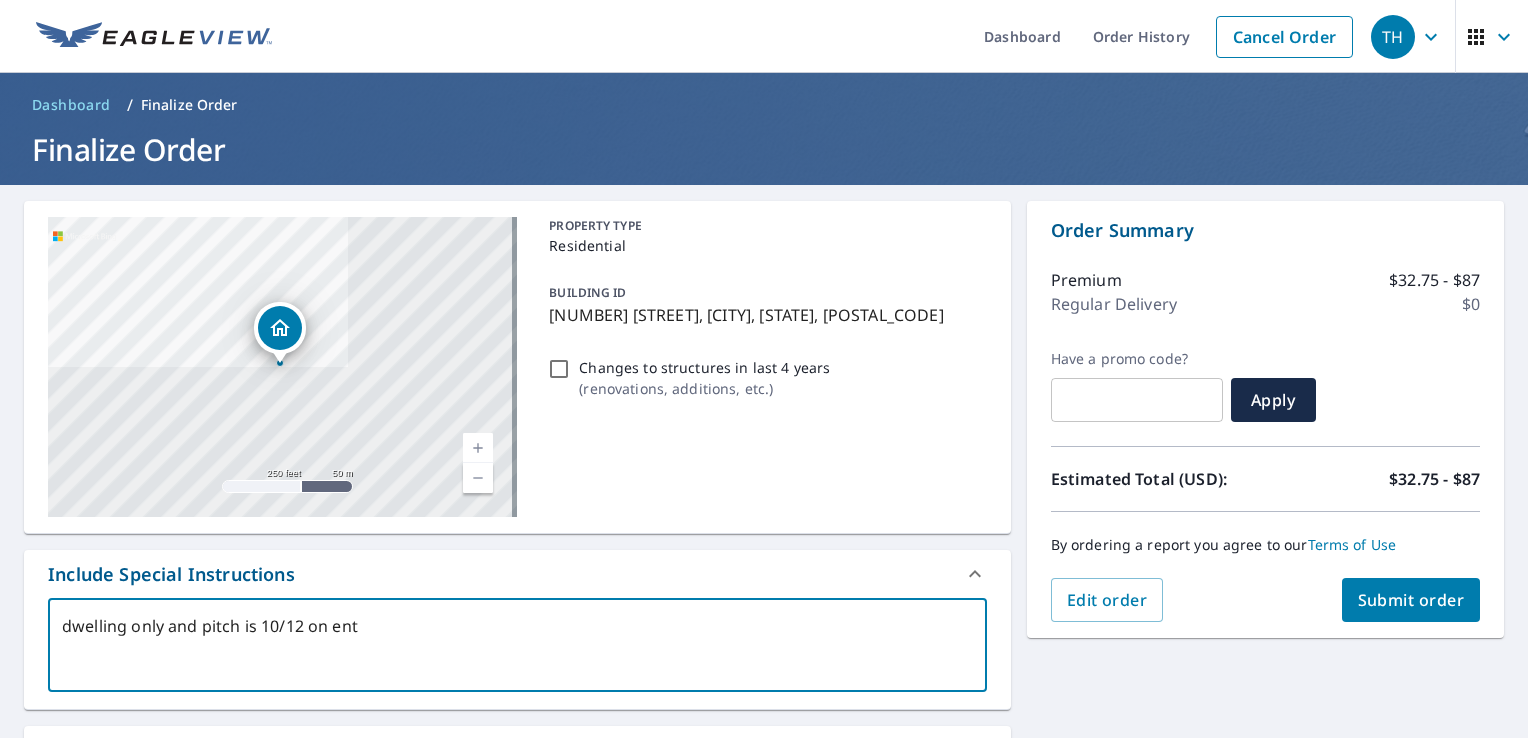 type on "dwelling only and pitch is 10/12 on enti" 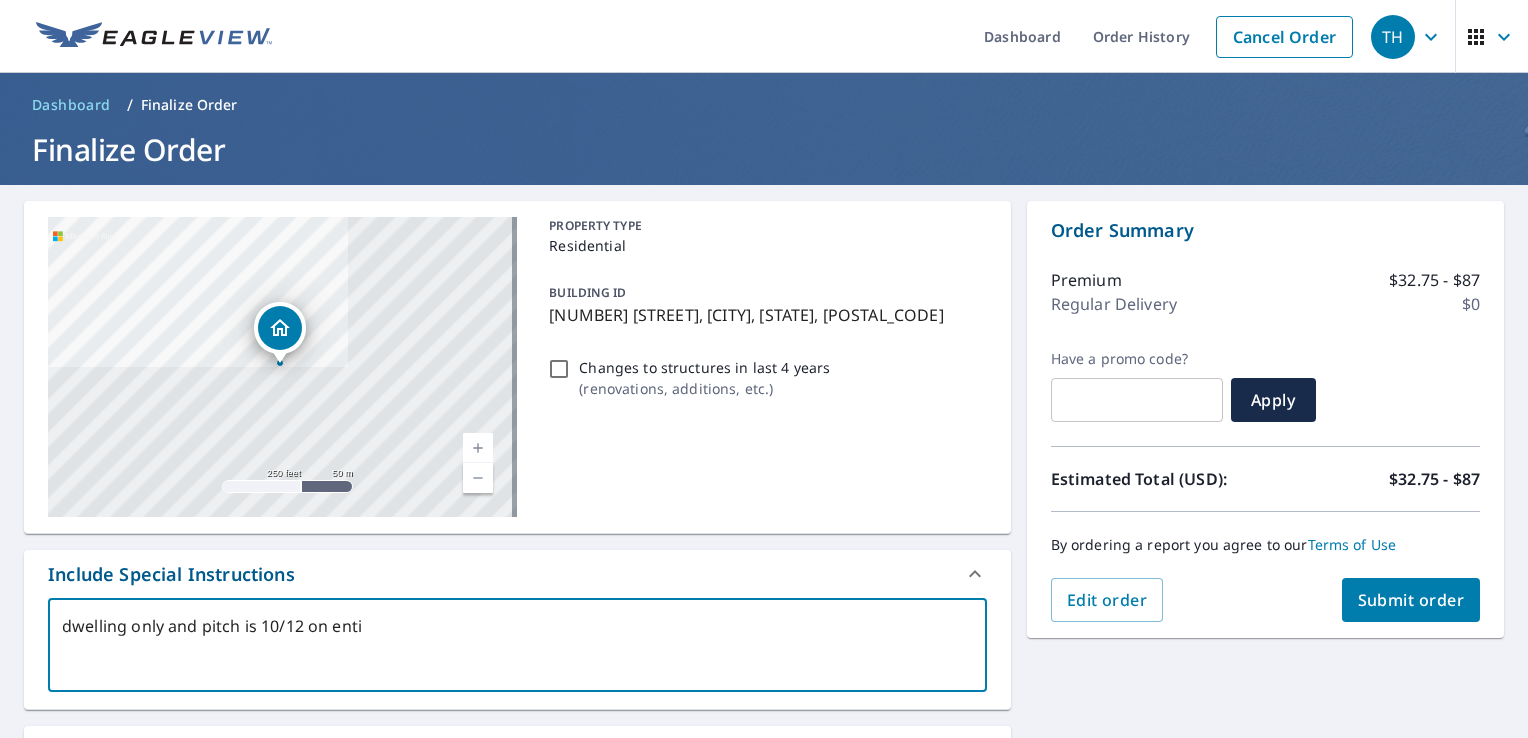 type on "dwelling only and pitch is 10/12 on entir" 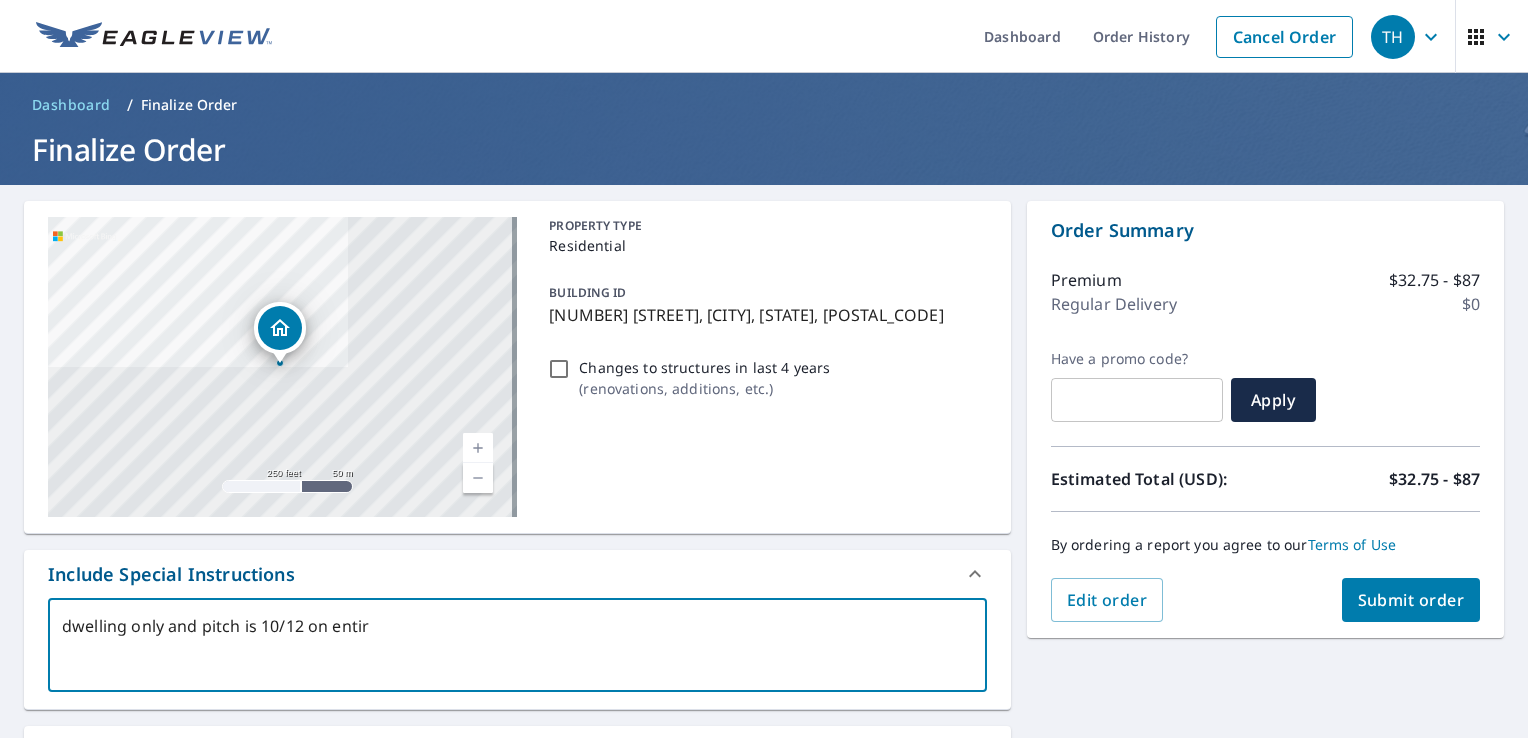 type on "dwelling only and pitch is 10/12 on entire" 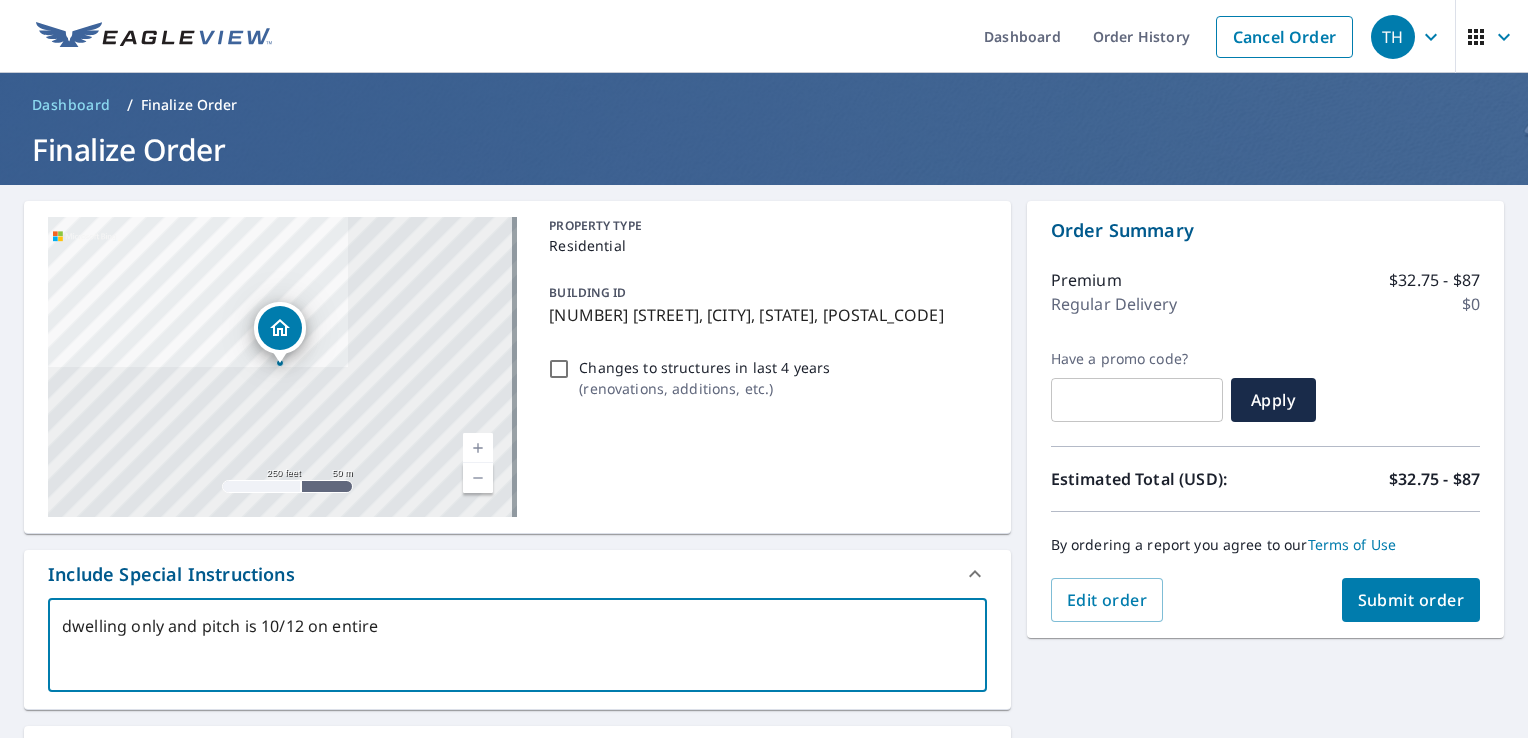type on "dwelling only and pitch is 10/12 on entire" 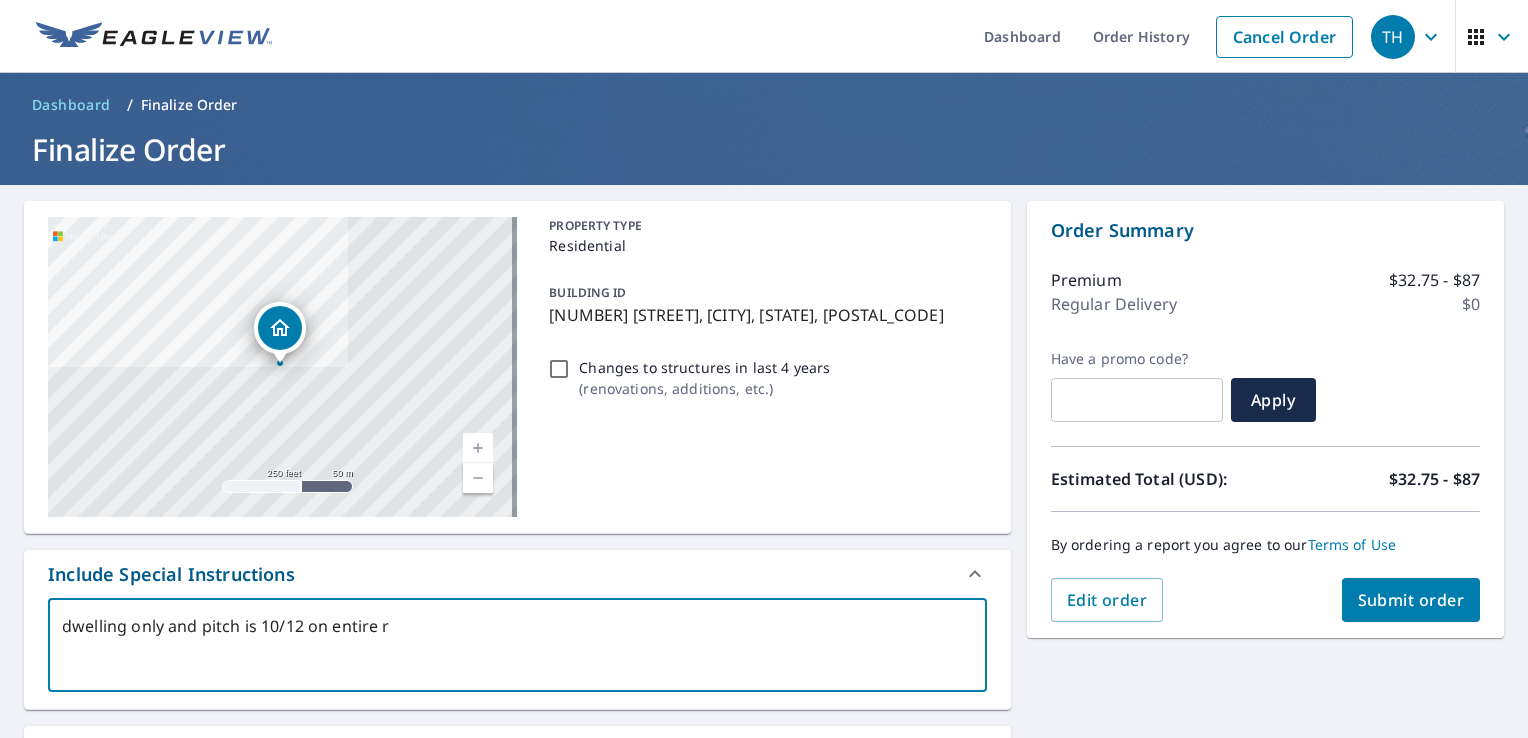 type on "dwelling only and pitch is 10/12 on entire ro" 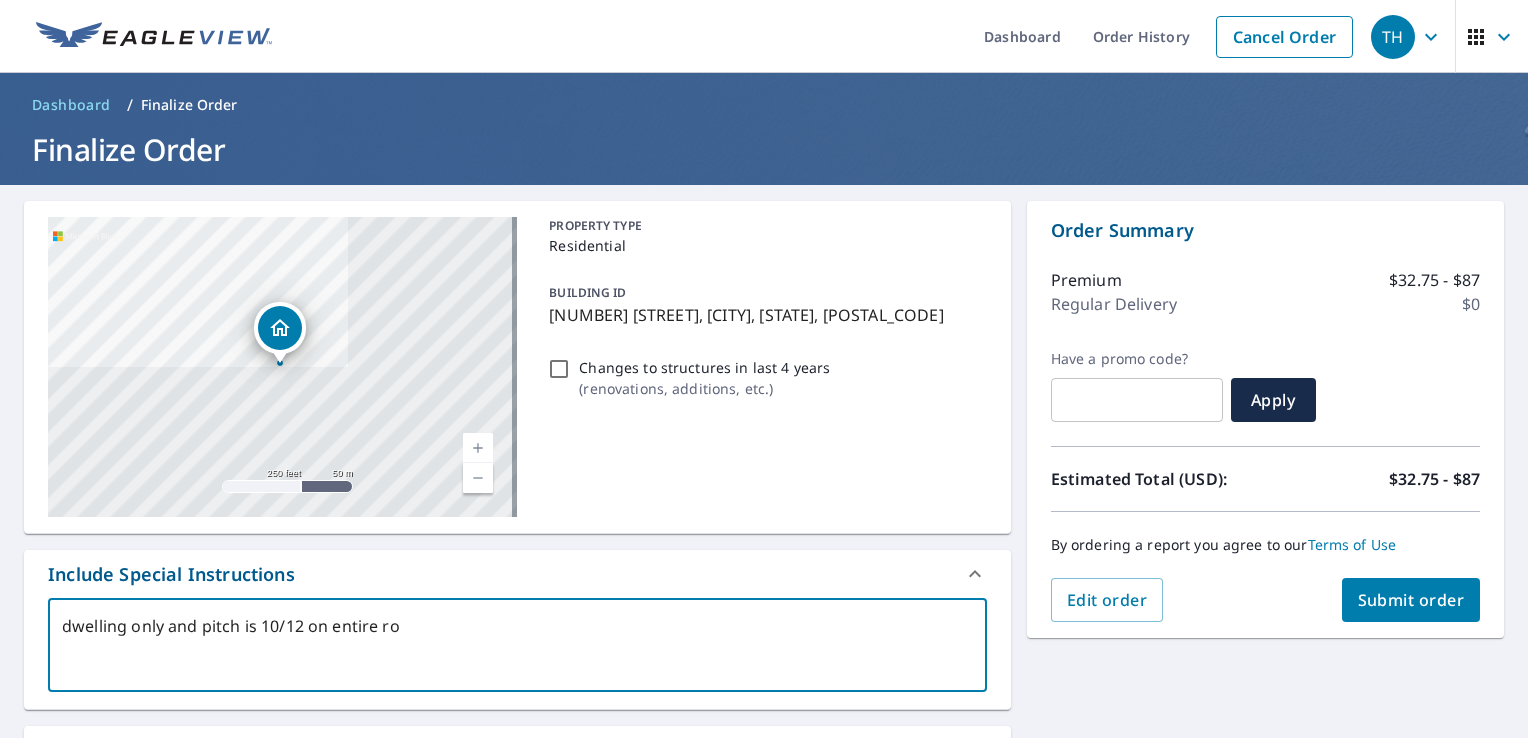 type on "dwelling only and pitch is 10/12 on entire roo" 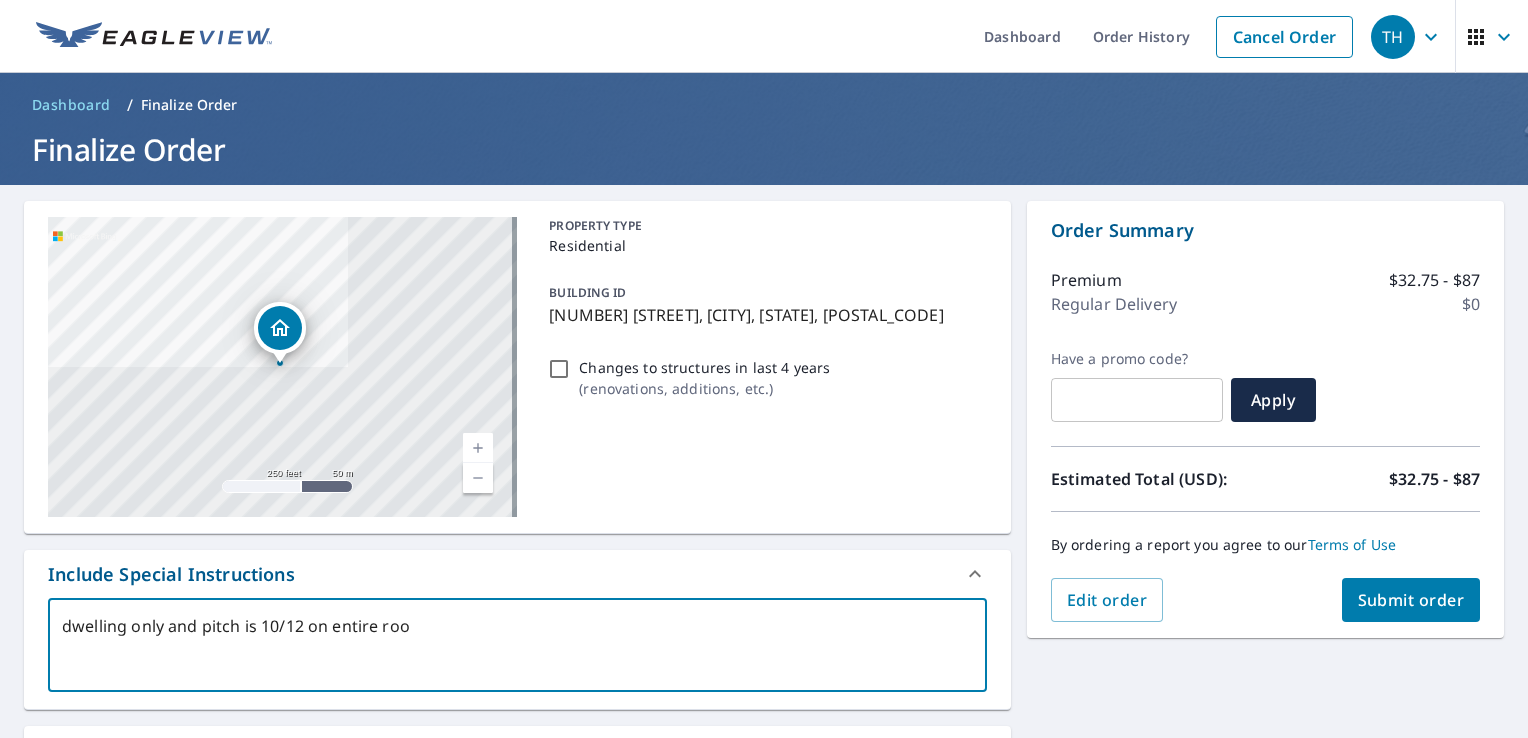 type on "dwelling only and pitch is 10/12 on entire roof" 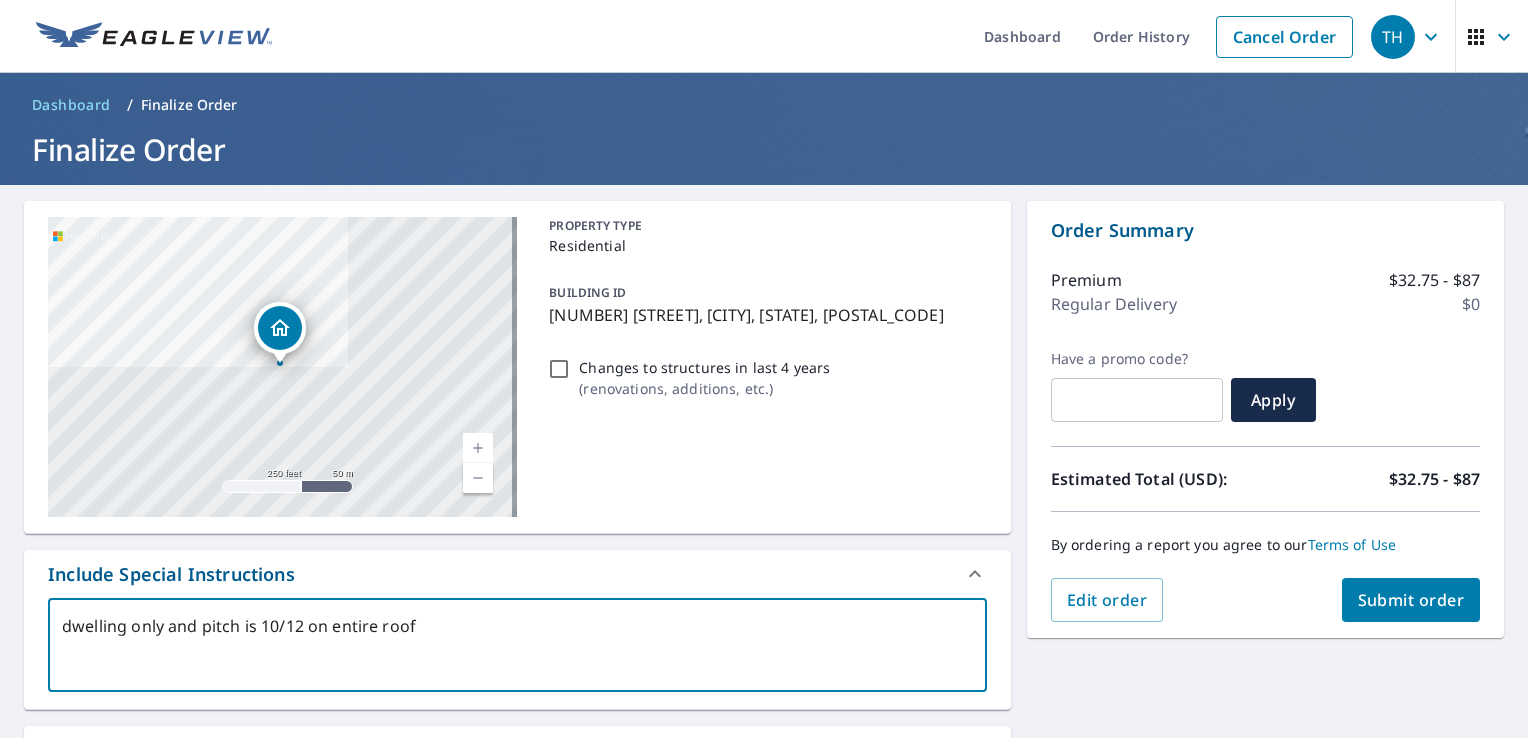 click on "dwelling only and pitch is 10/12 on entire roof" at bounding box center (517, 645) 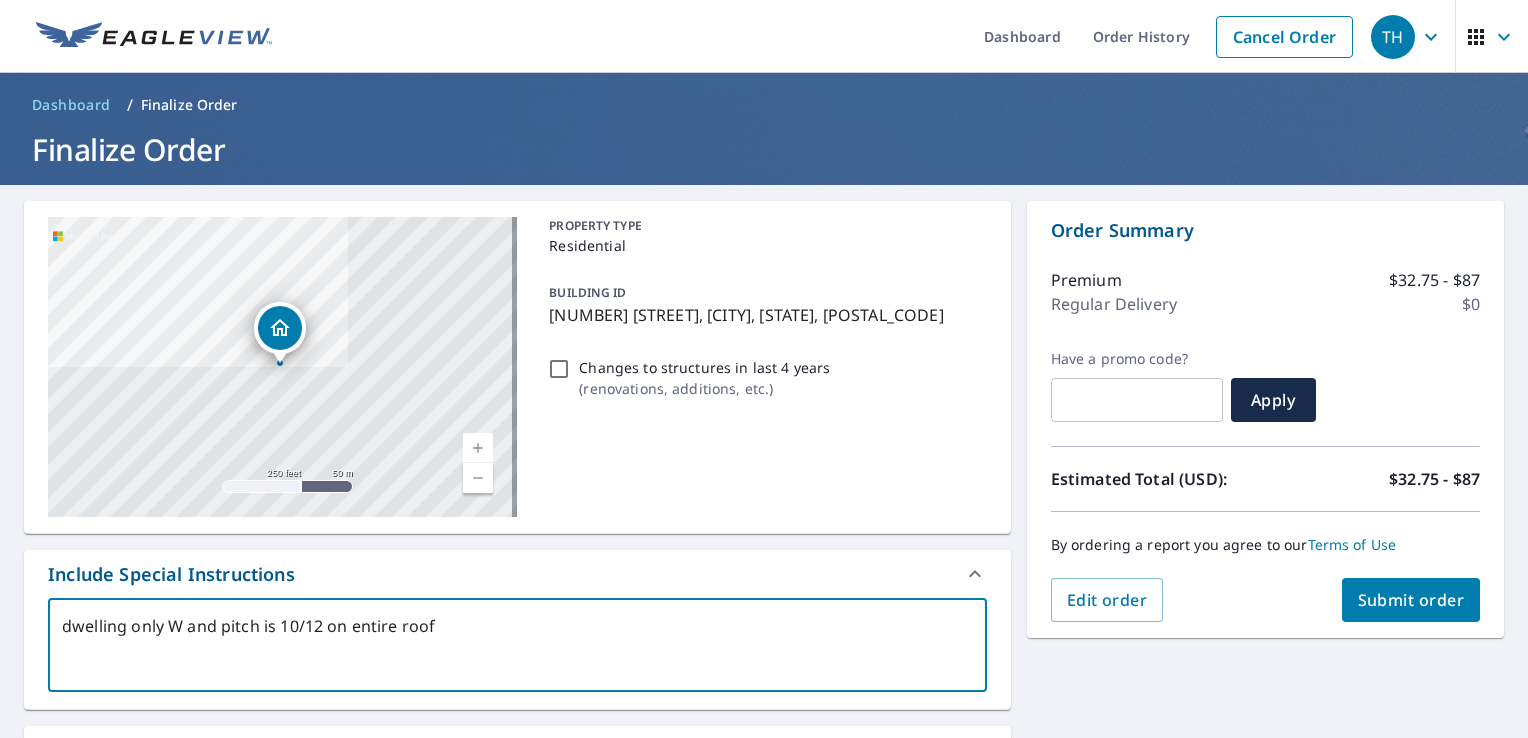 type on "dwelling only Wh and pitch is 10/12 on entire roof" 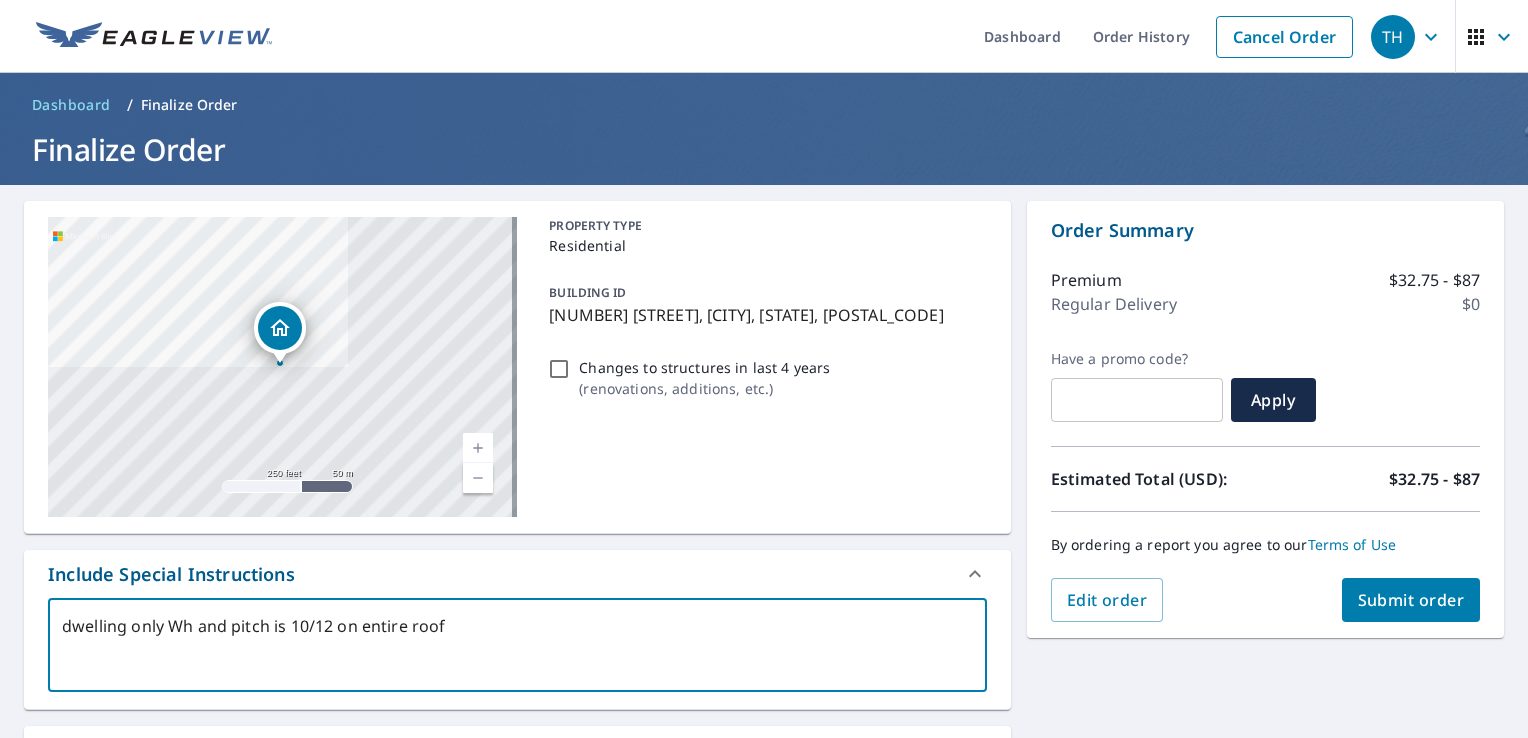 type on "dwelling only Whe and pitch is 10/12 on entire roof" 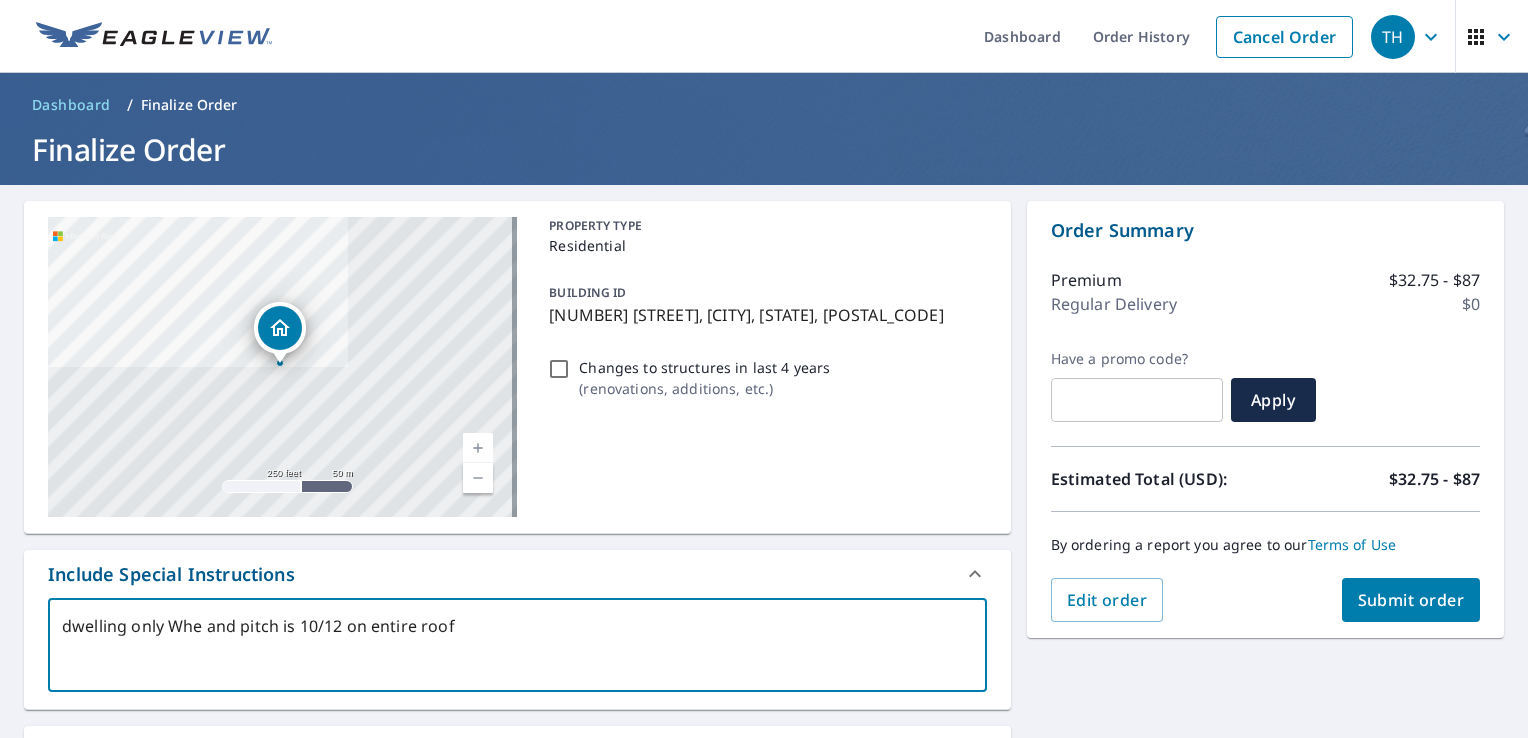 type on "dwelling only Wher and pitch is 10/12 on entire roof" 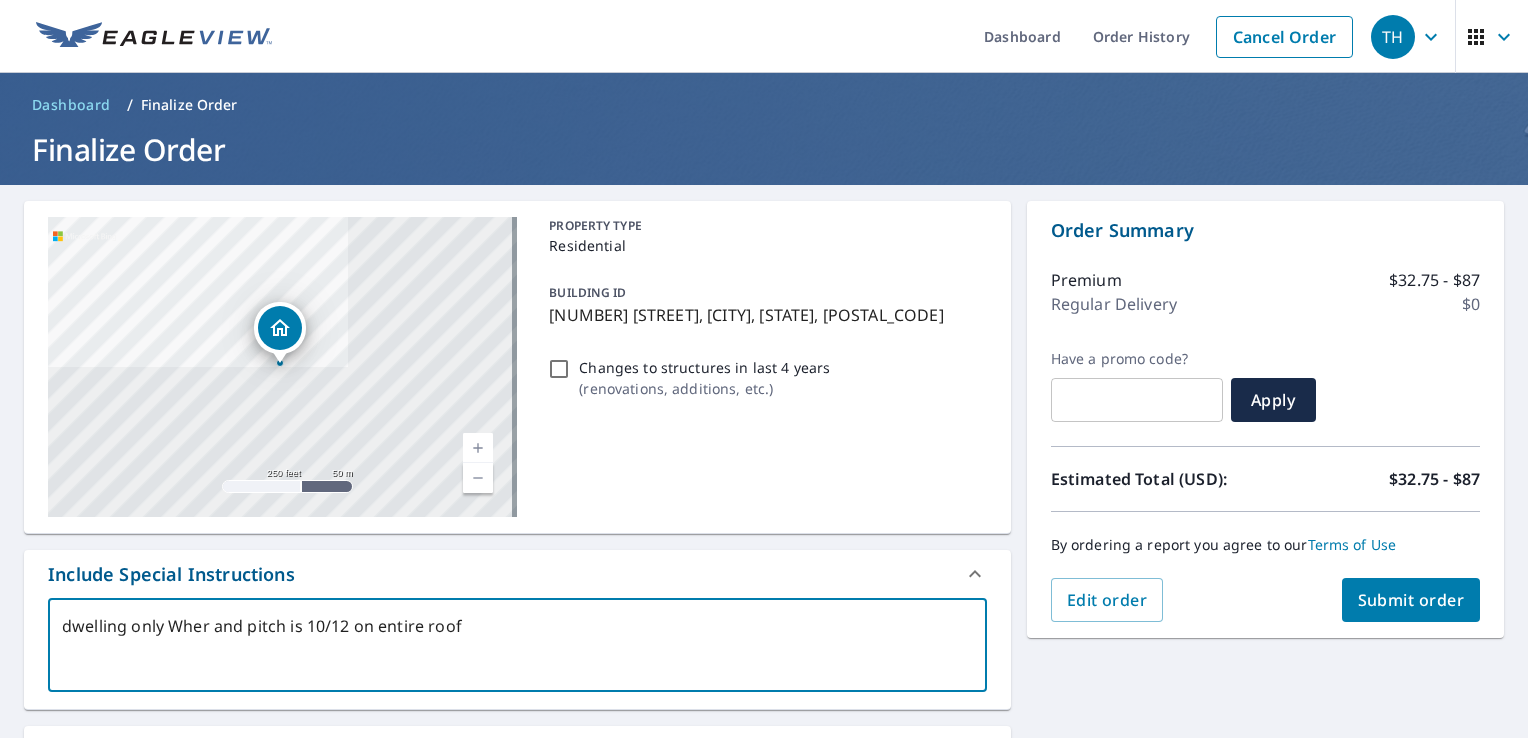 type on "dwelling only Where and pitch is 10/12 on entire roof" 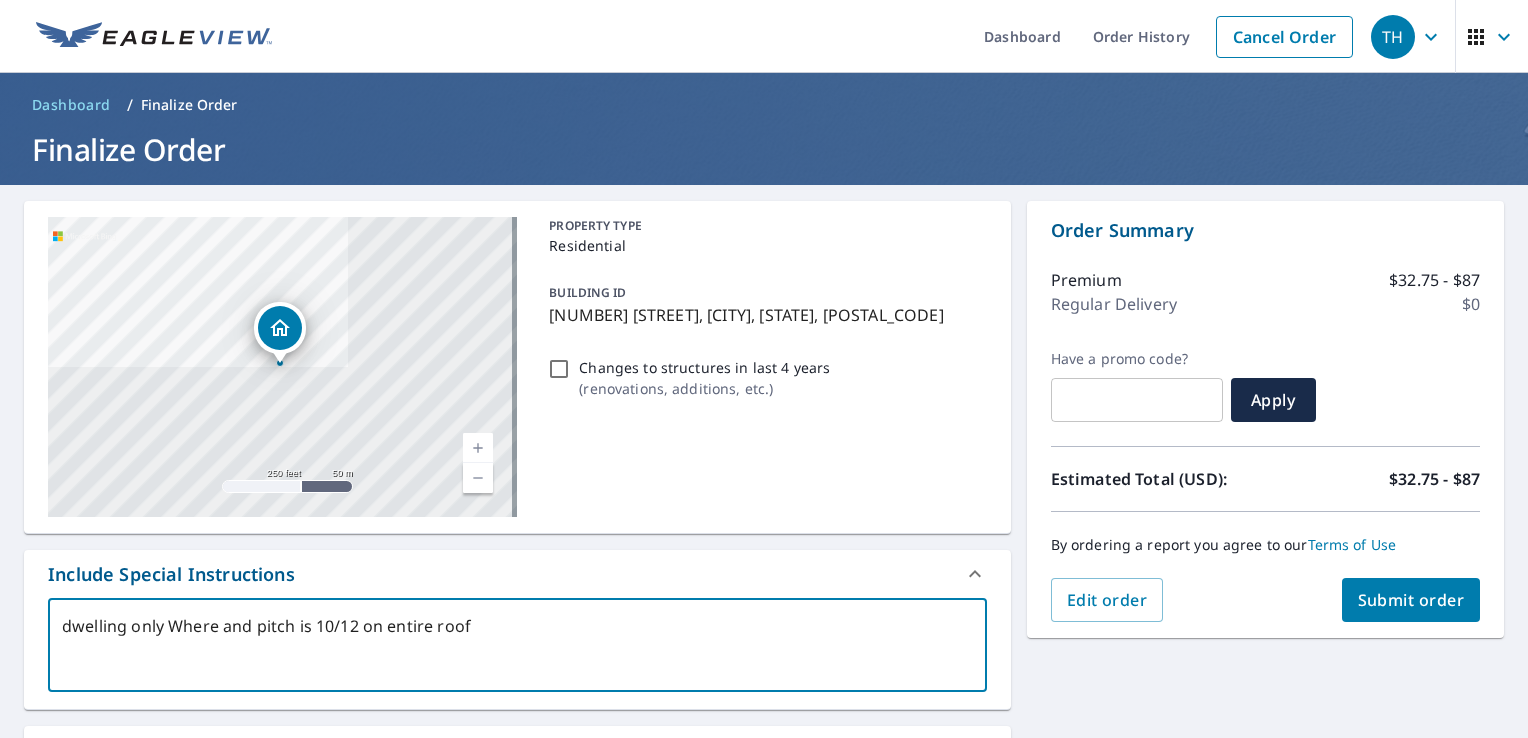 type on "dwelling only Where and pitch is 10/12 on entire roof" 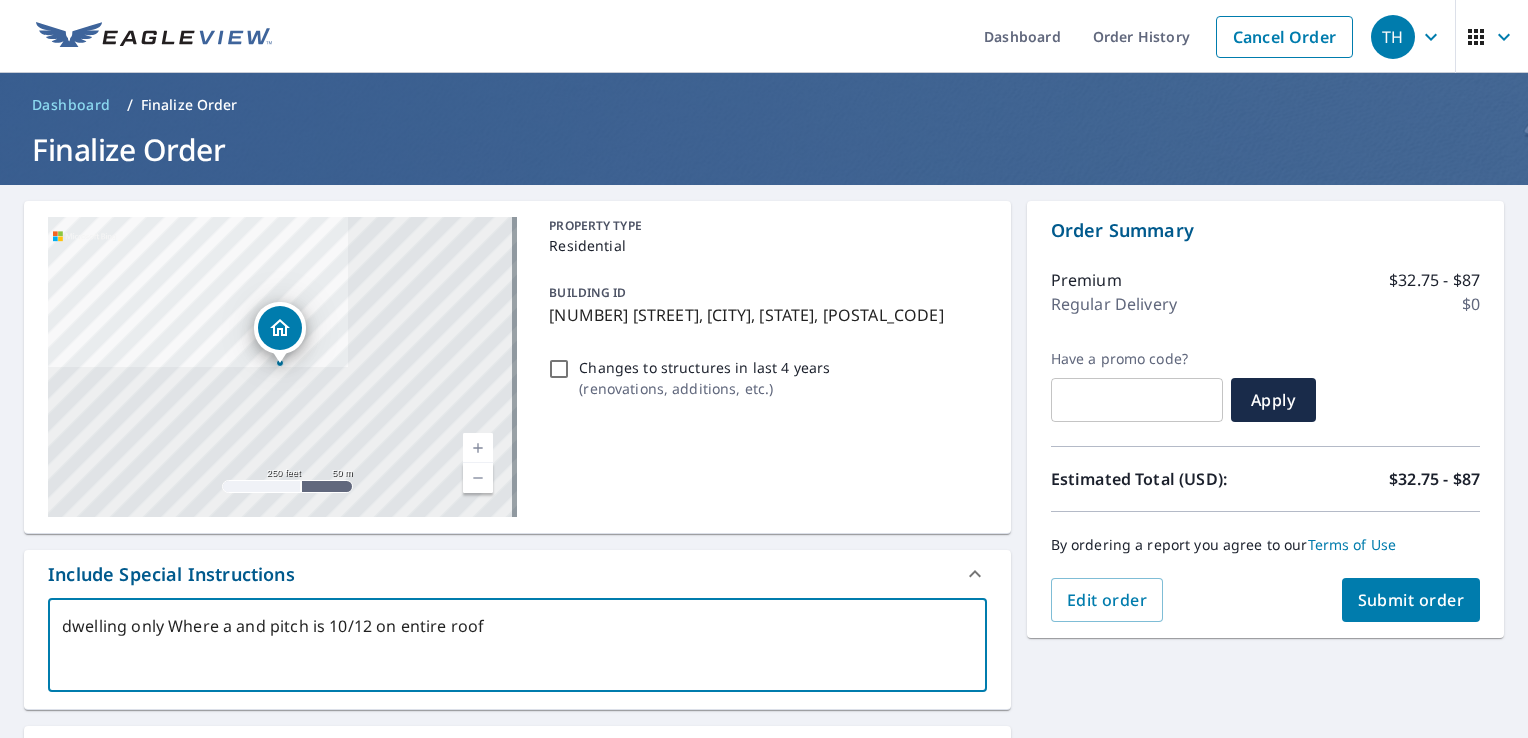 type on "dwelling only Where ar and pitch is 10/12 on entire roof" 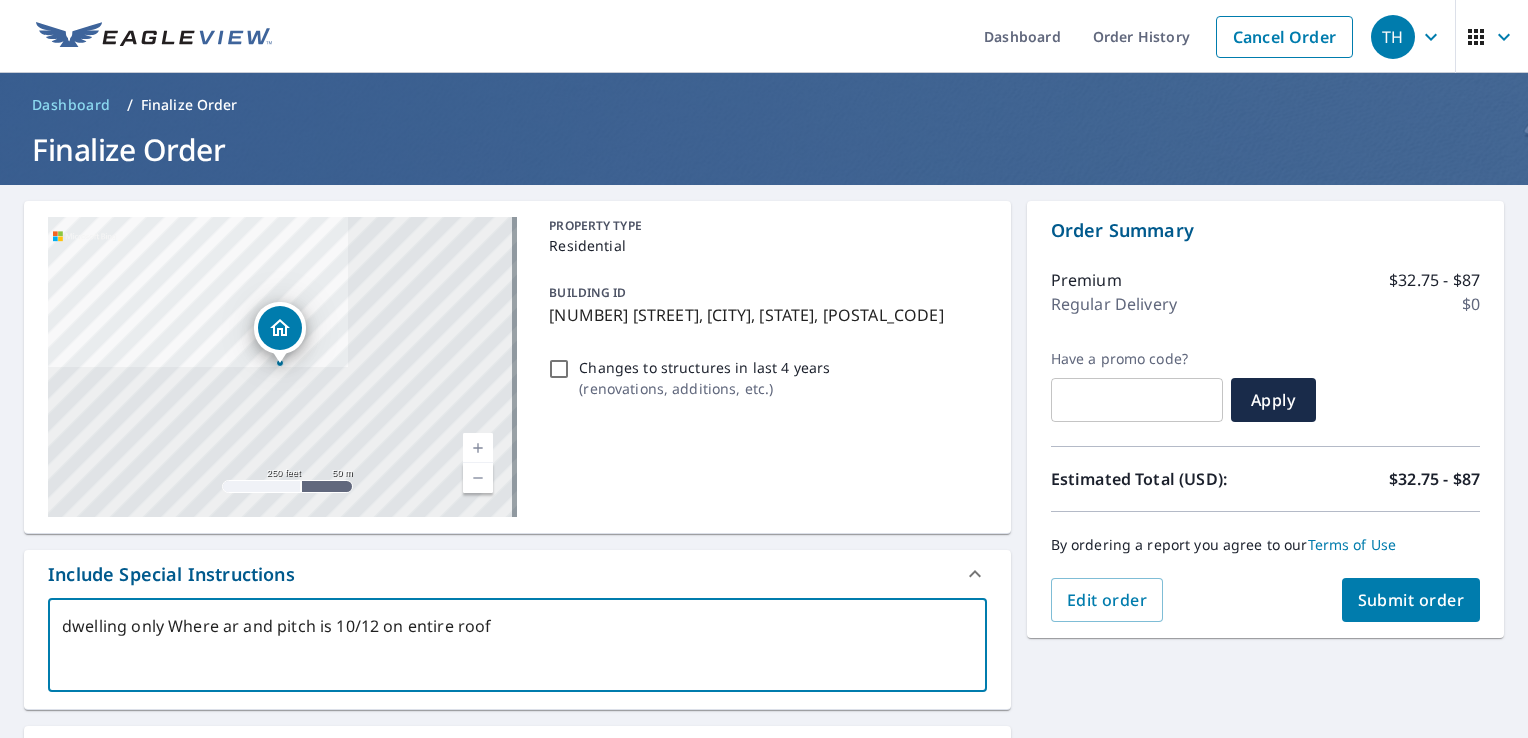 type on "dwelling only Where arr and pitch is 10/12 on entire roof" 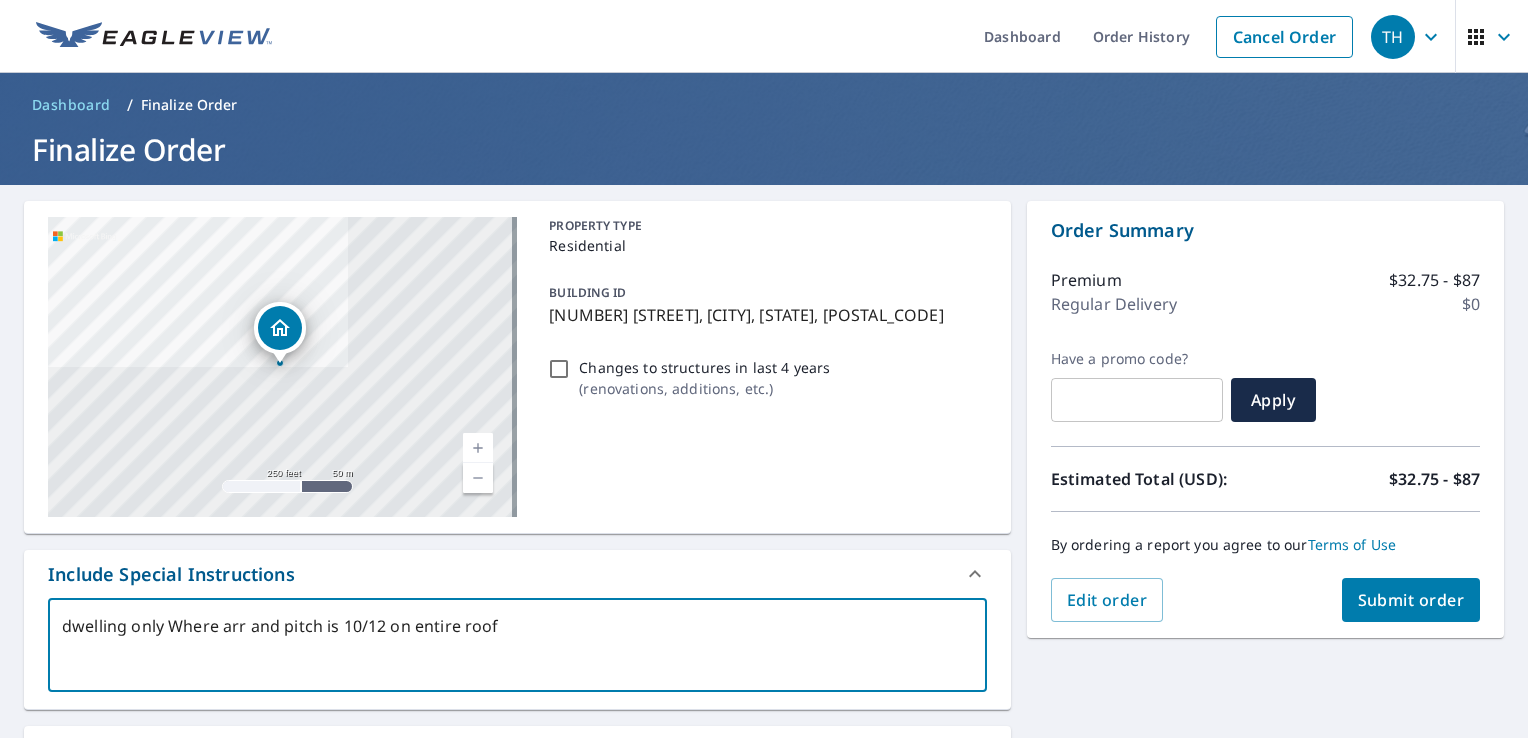type on "dwelling only Where arro and pitch is 10/12 on entire roof" 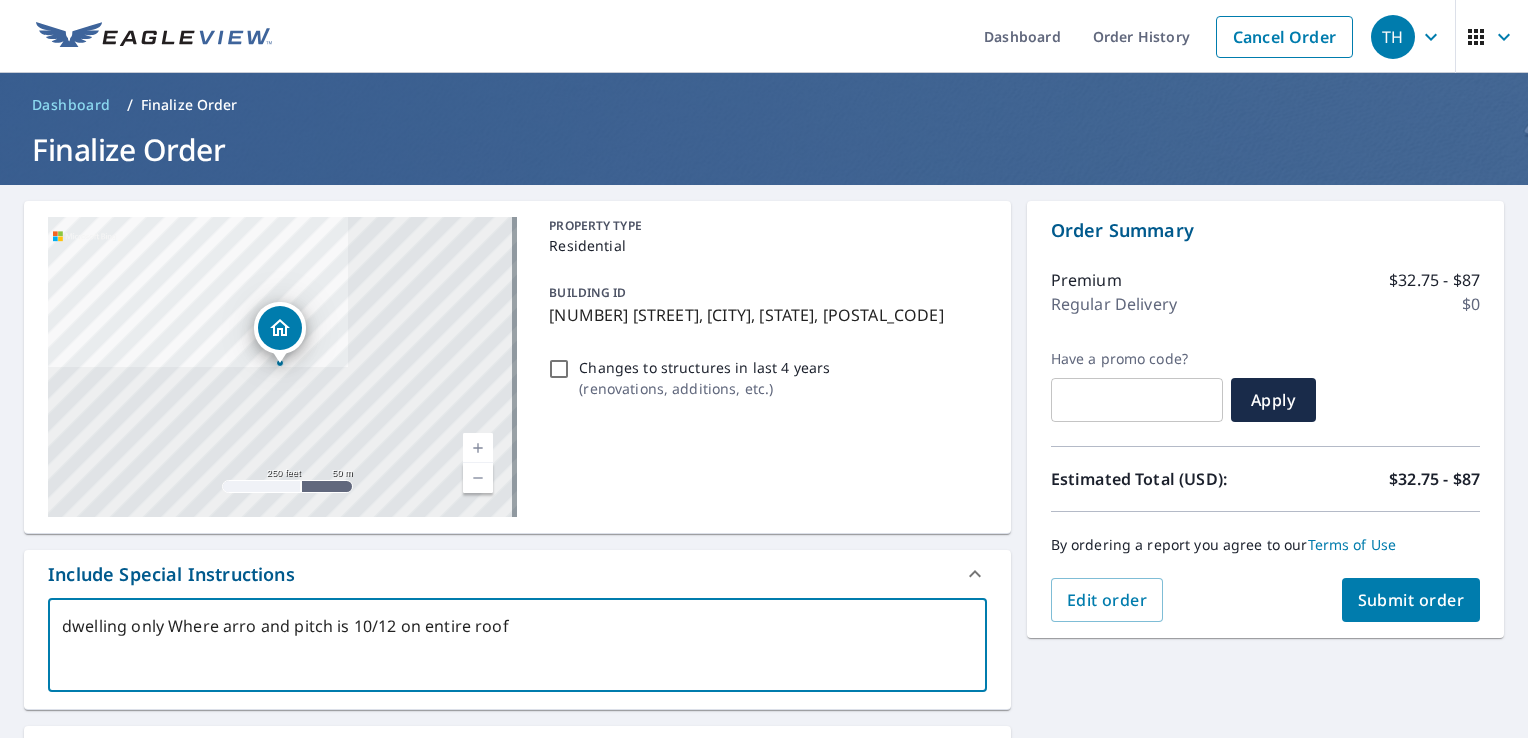 type on "dwelling only Where arrow and pitch is 10/12 on entire roof" 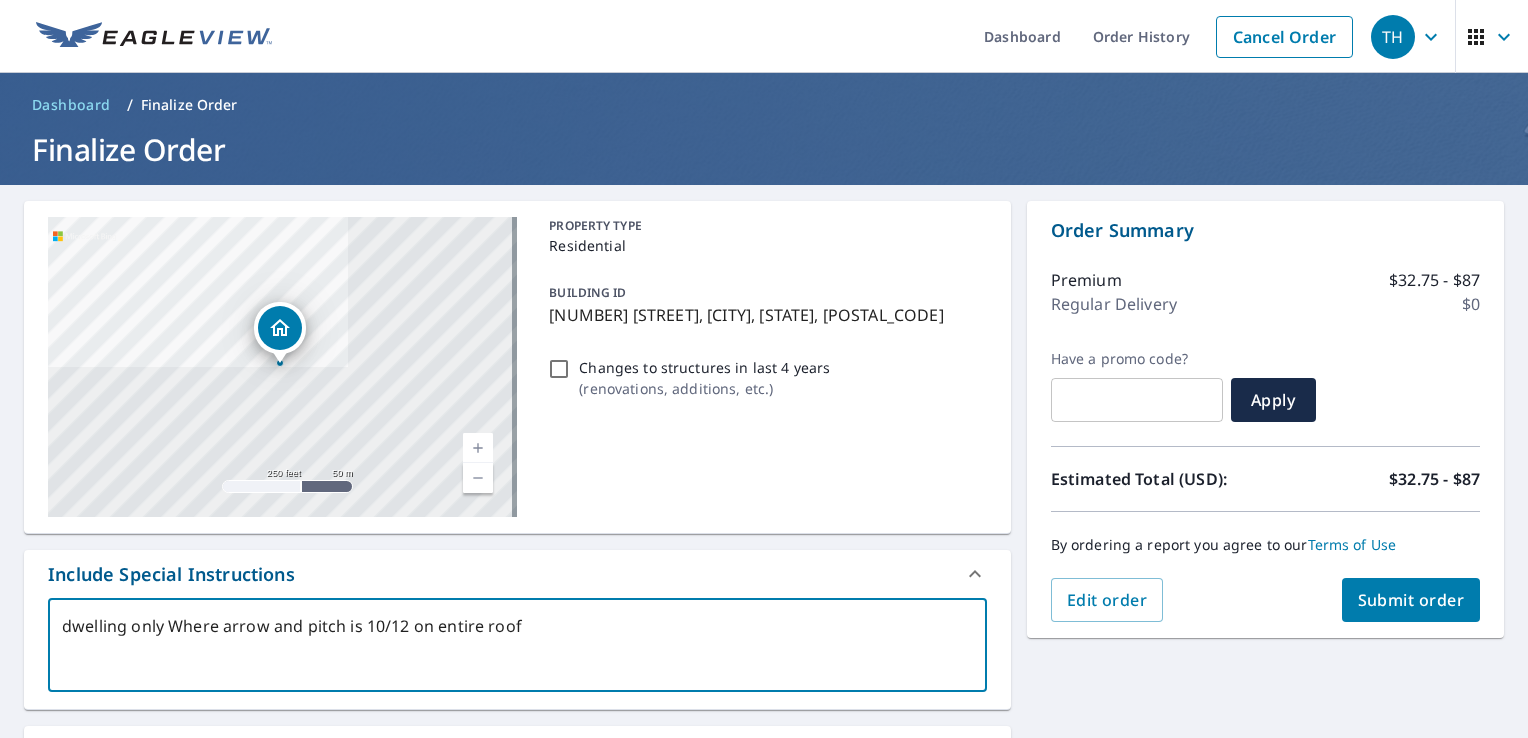 type on "dwelling only Where arrow  and pitch is 10/12 on entire roof" 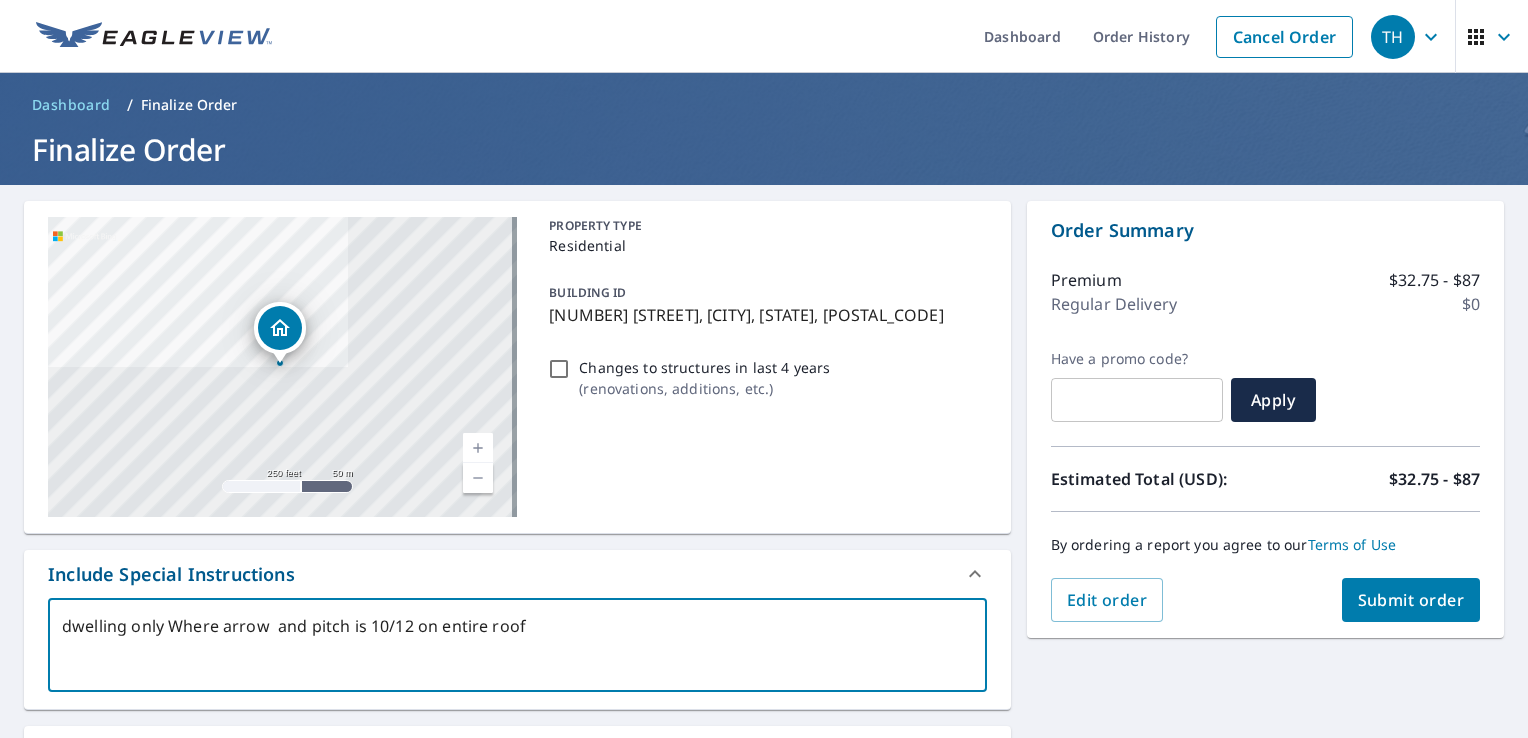 type on "dwelling only Where arrow i and pitch is 10/12 on entire roof" 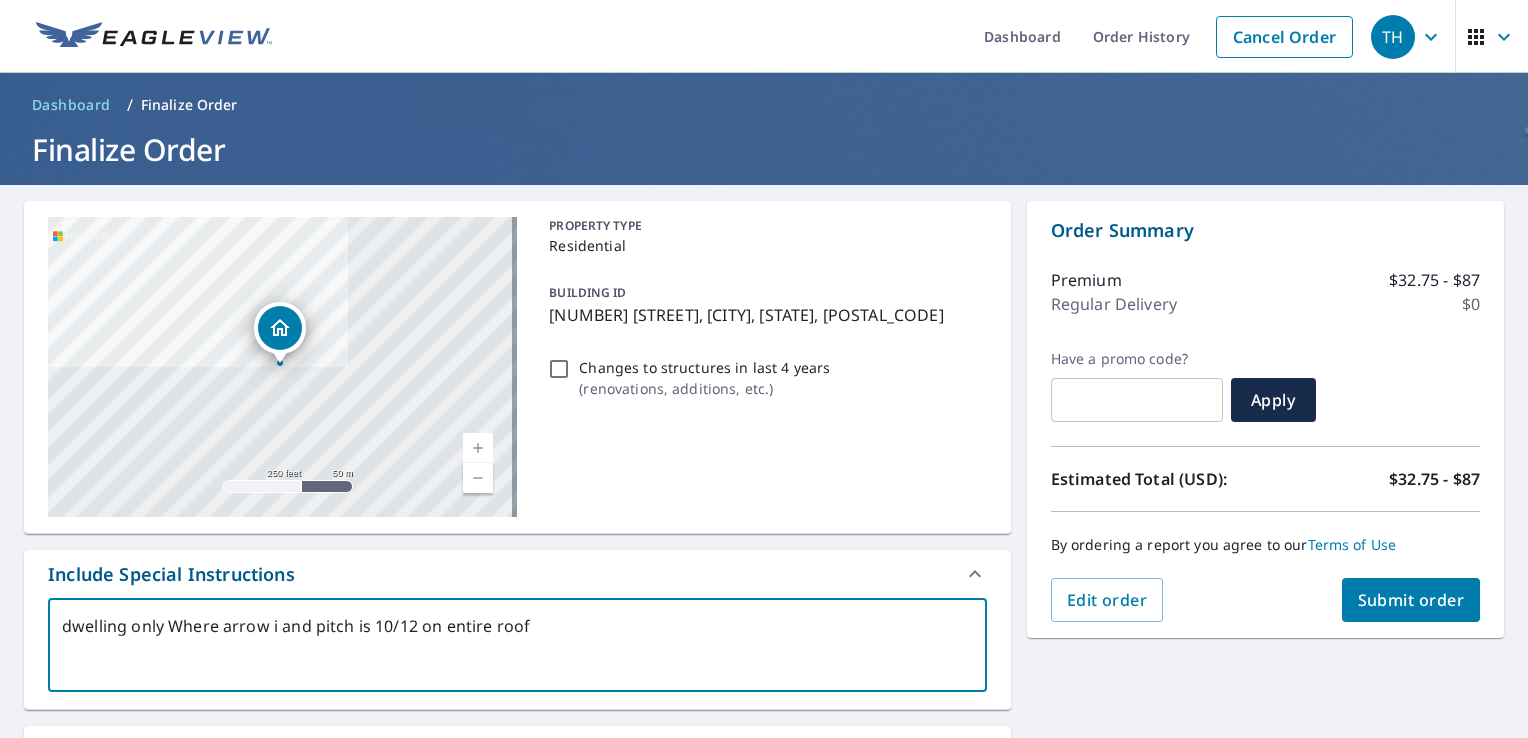 type on "dwelling only Where arrow is and pitch is 10/12 on entire roof" 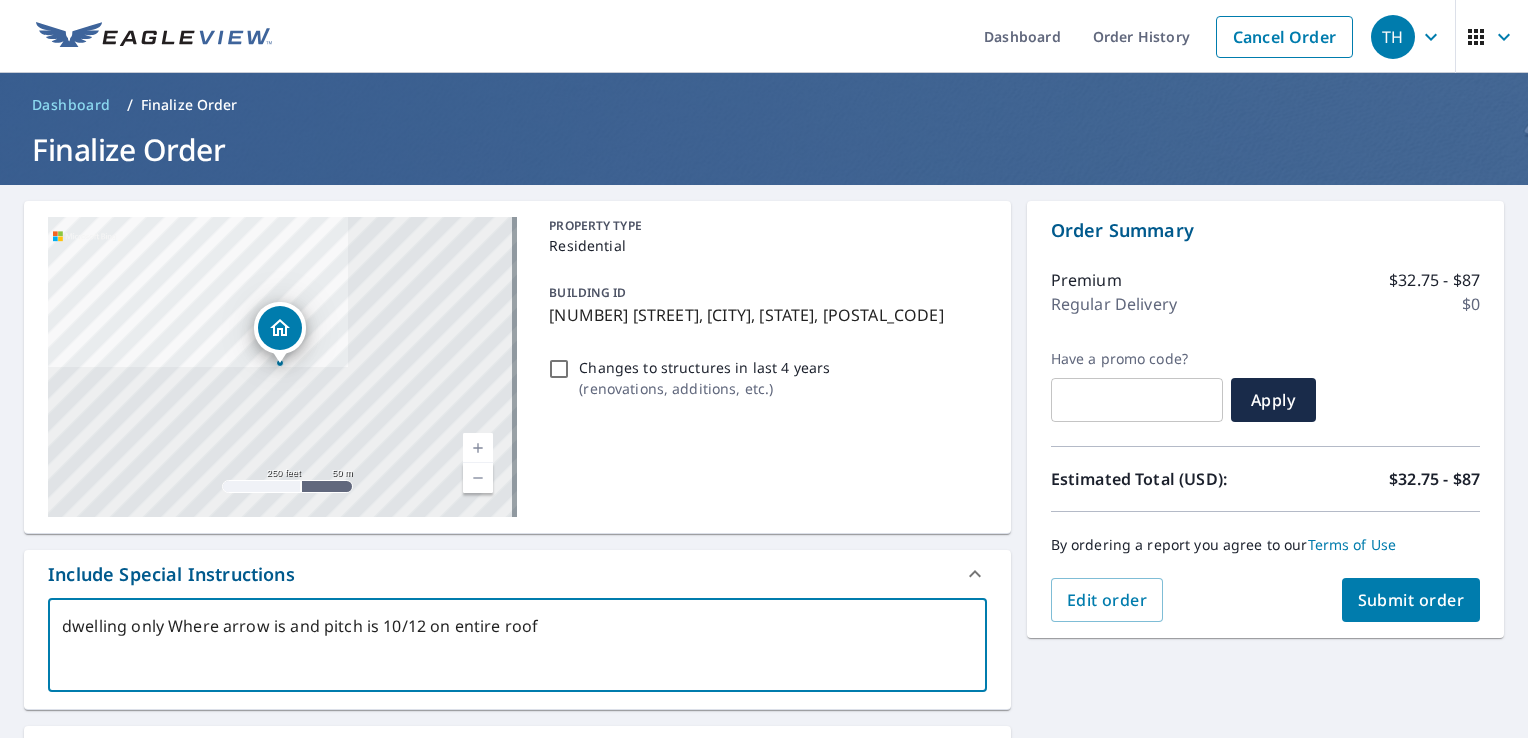 type on "dwelling only Where arrow is) and pitch is 10/12 on entire roof" 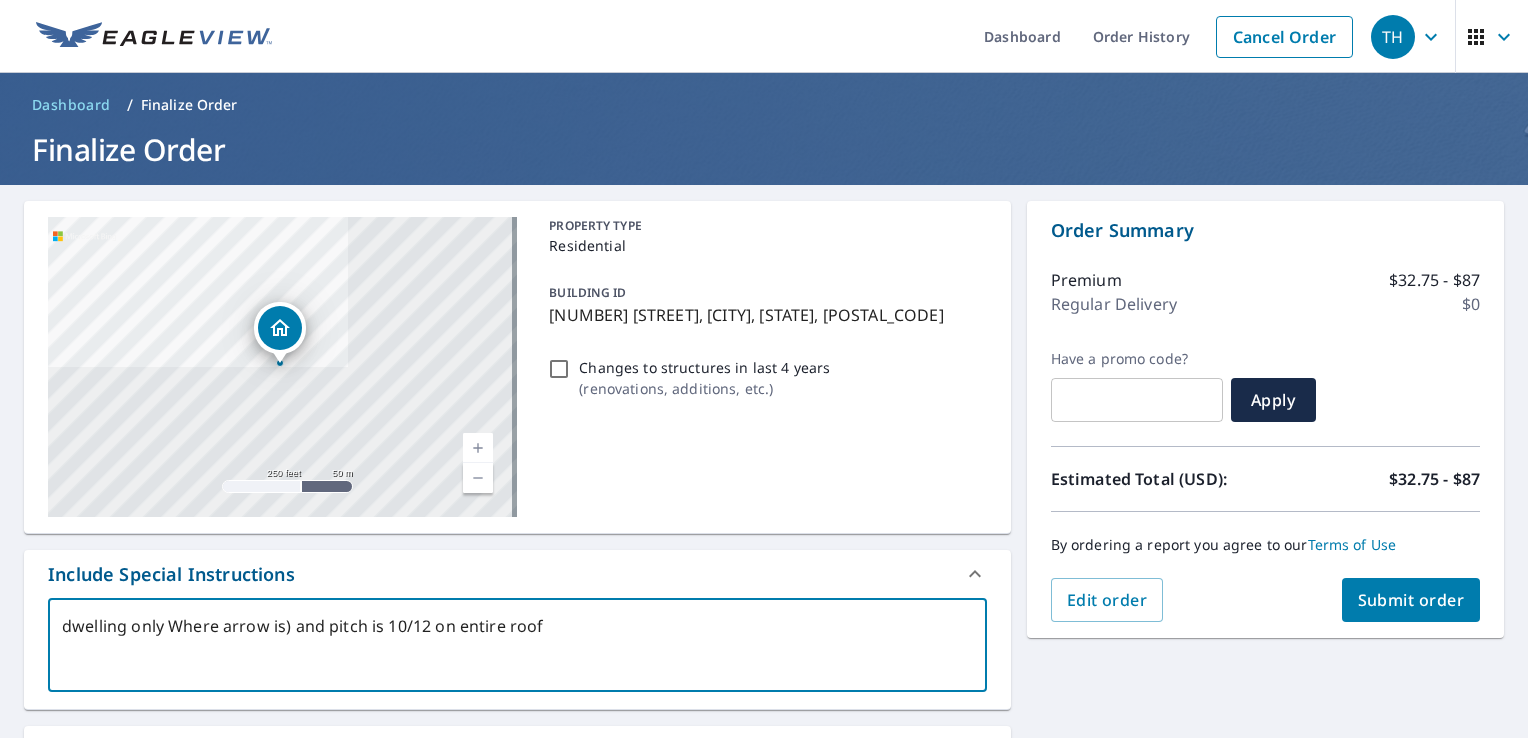 type on "dwelling only Where arrow is) and pitch is 10/12 on entire roof" 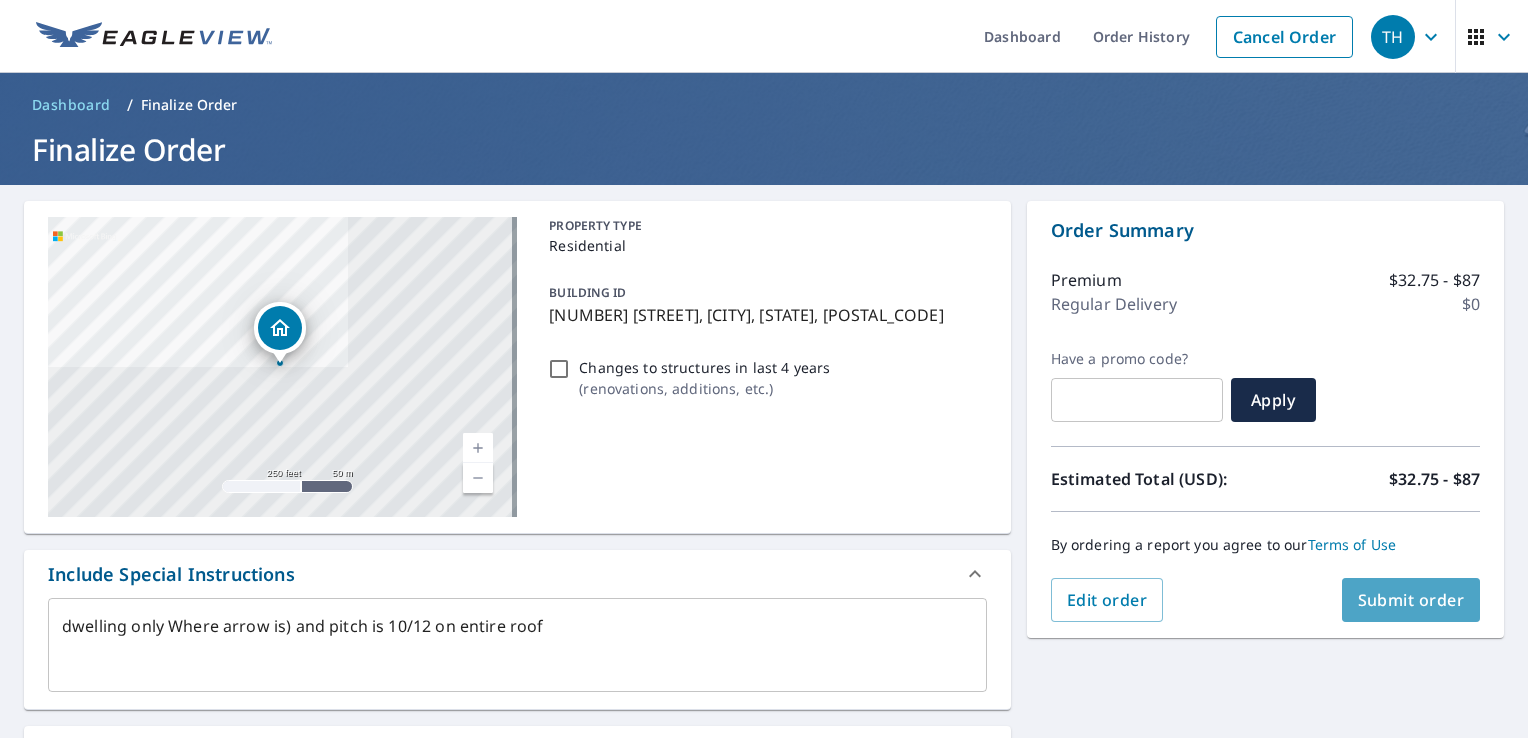 click on "Submit order" at bounding box center (1411, 600) 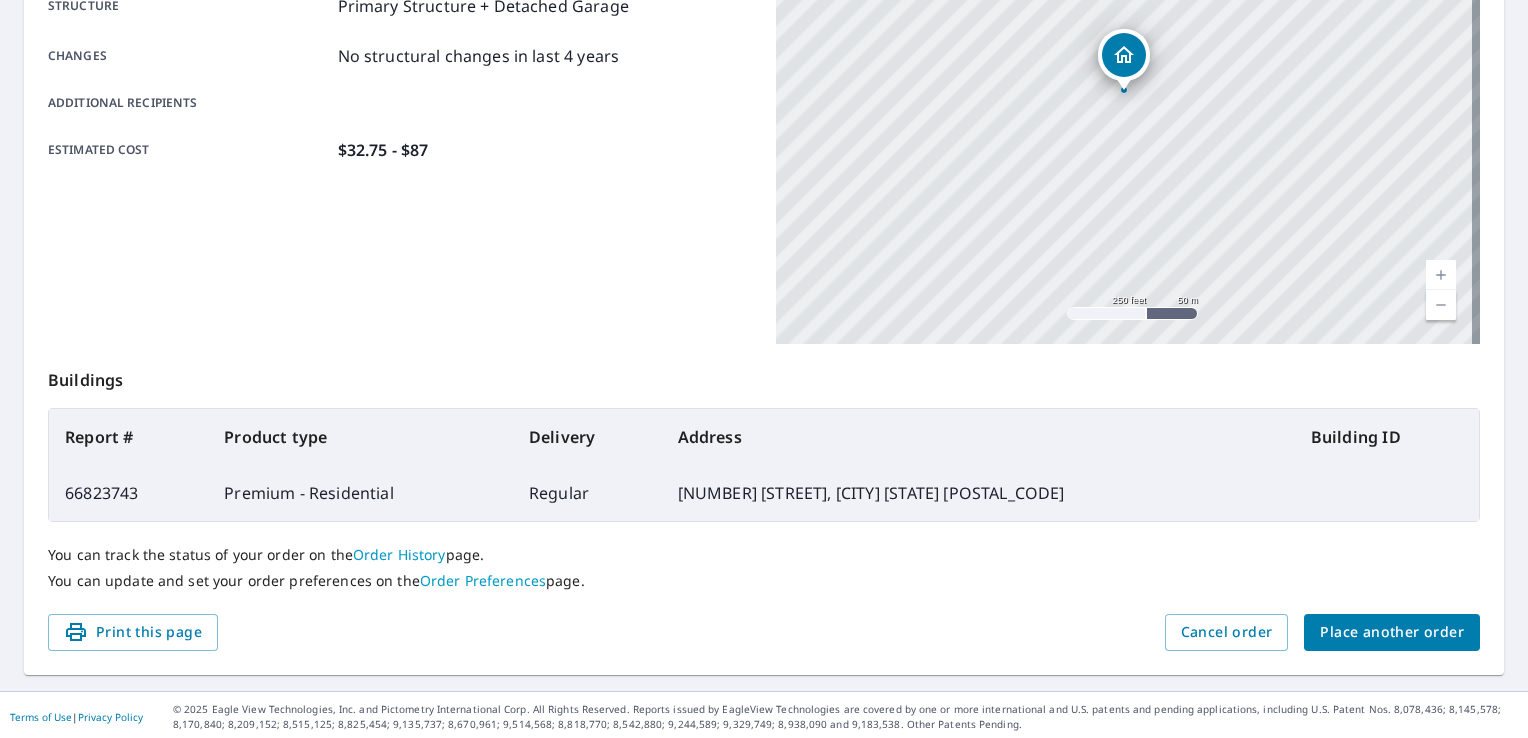 scroll, scrollTop: 437, scrollLeft: 0, axis: vertical 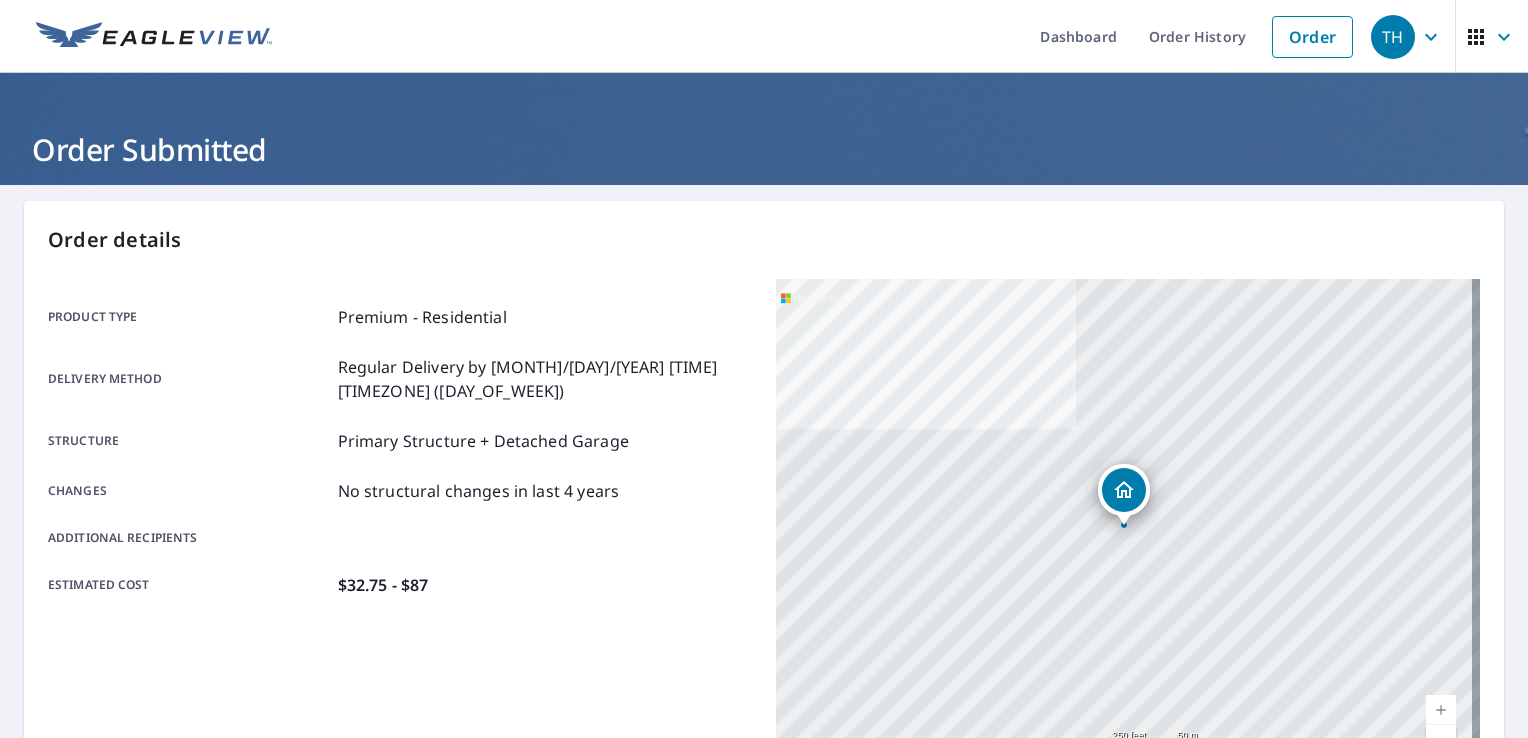 click 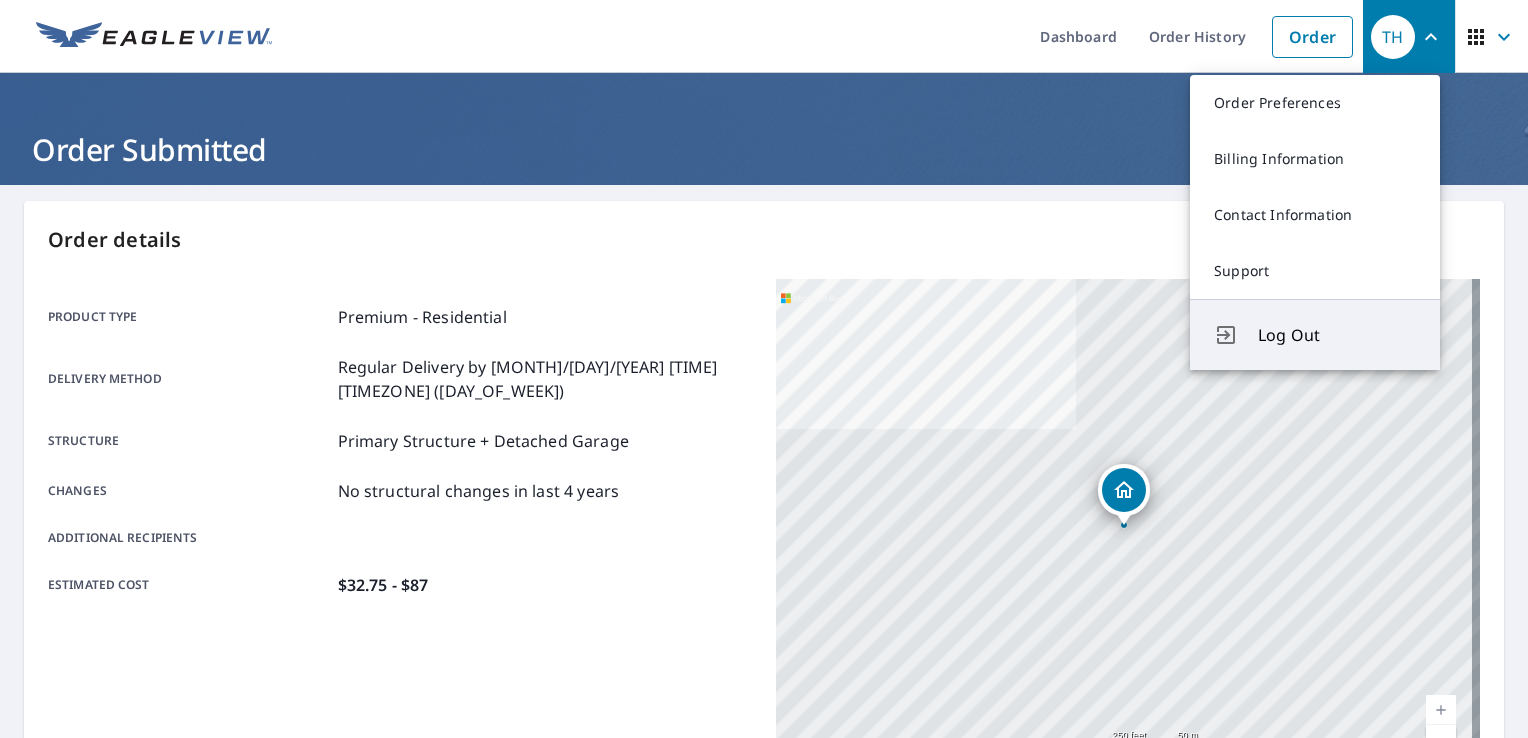 click on "Log Out" at bounding box center [1337, 335] 